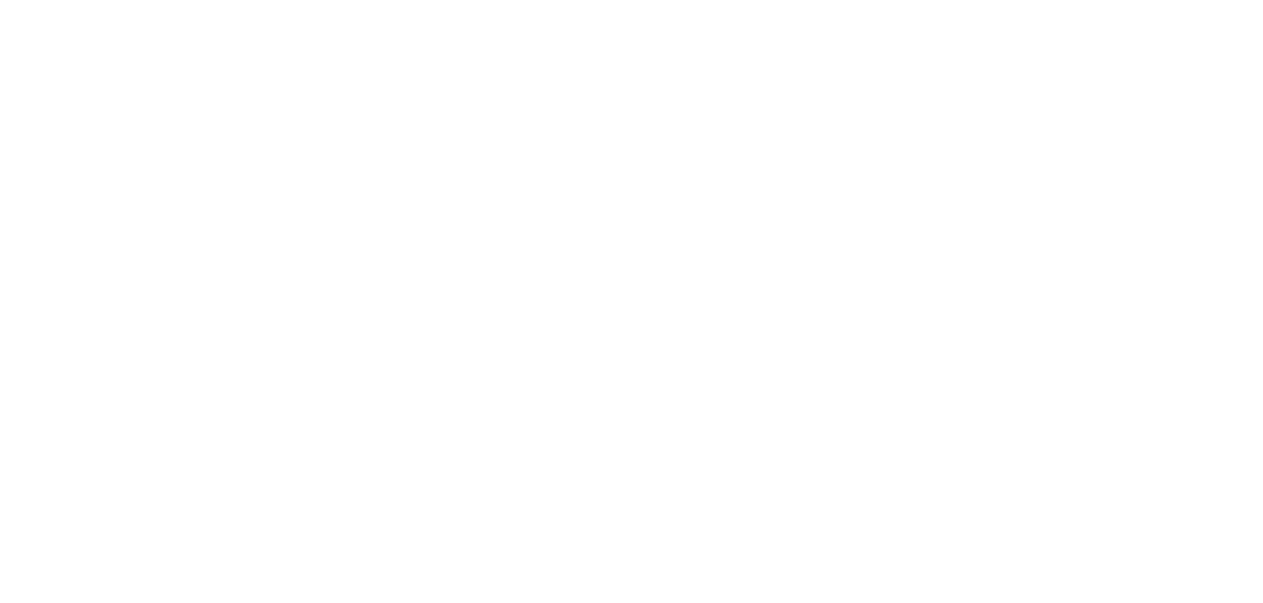 scroll, scrollTop: 0, scrollLeft: 0, axis: both 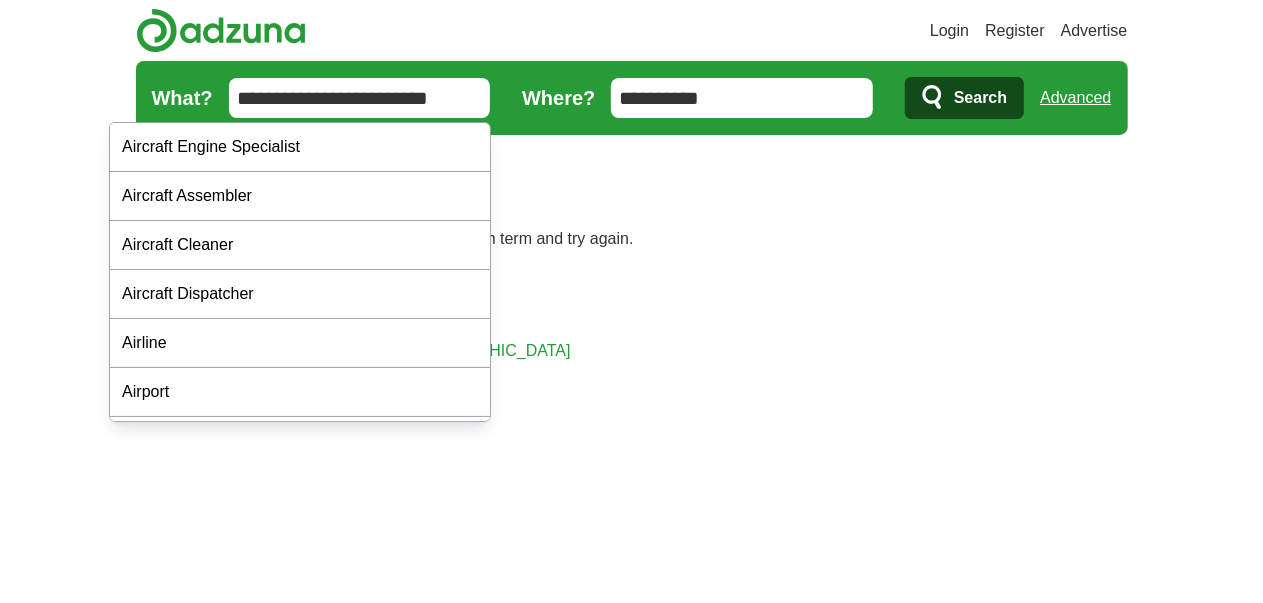 click on "**********" at bounding box center (360, 98) 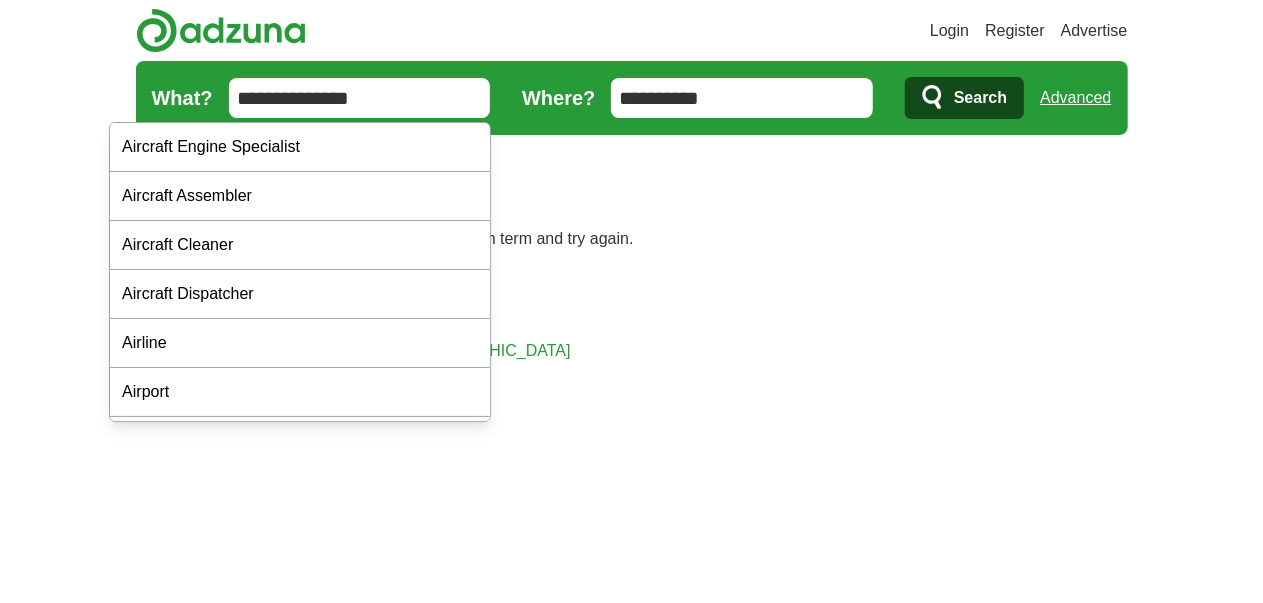 click on "**********" at bounding box center [360, 98] 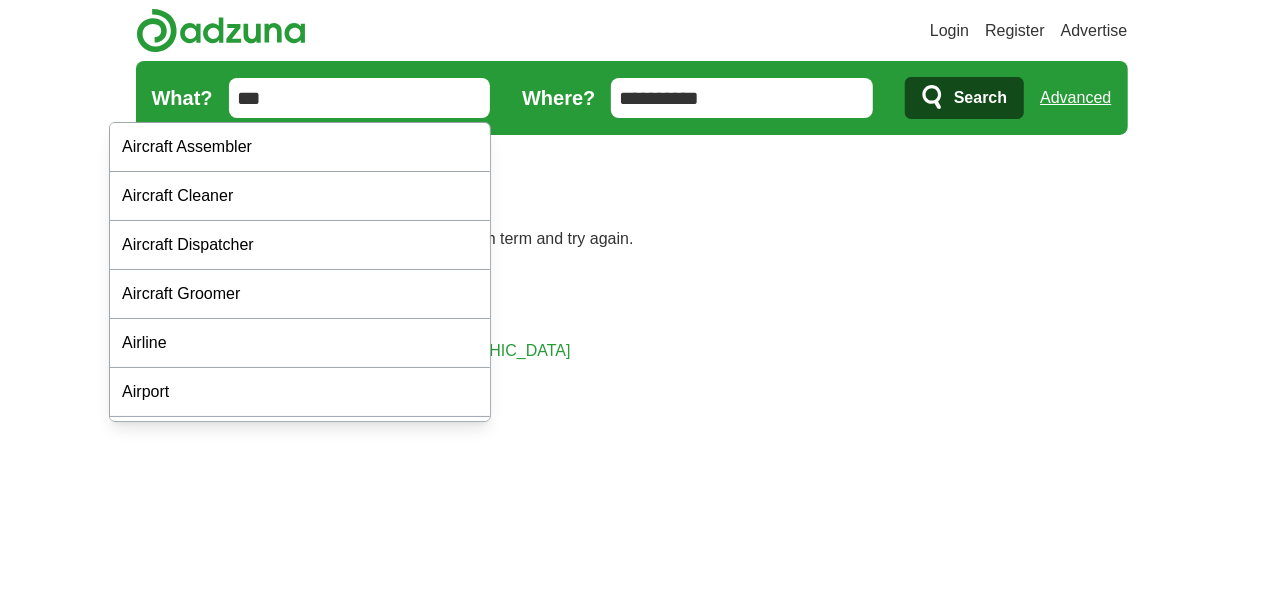 type on "**" 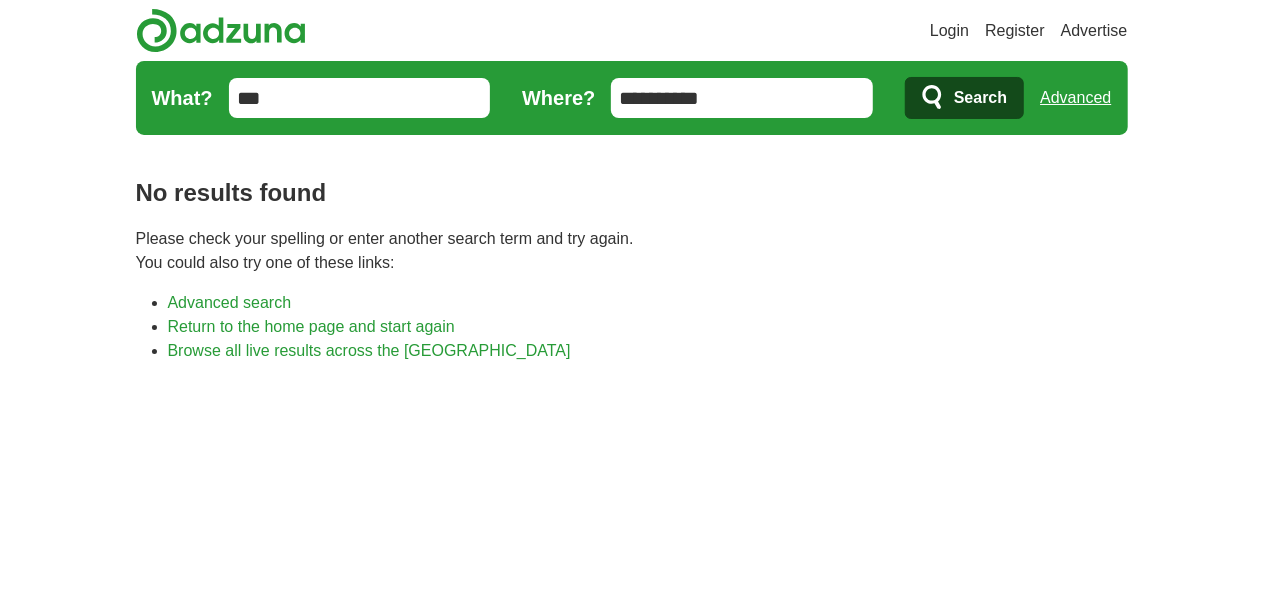 click on "Search" at bounding box center [964, 98] 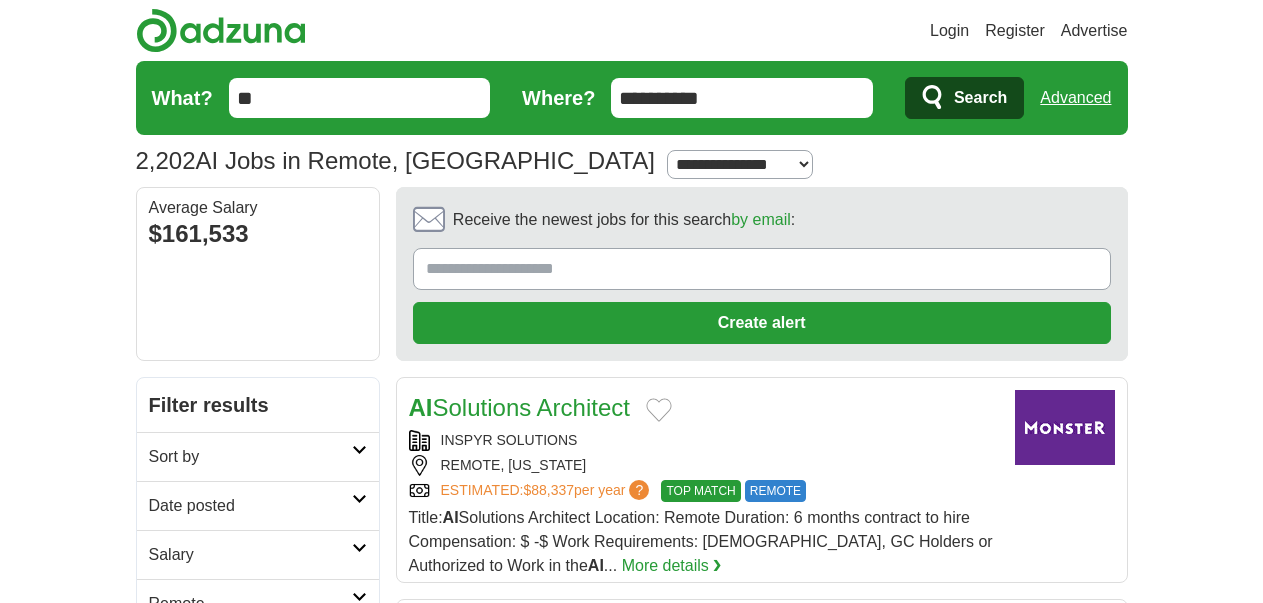 scroll, scrollTop: 0, scrollLeft: 0, axis: both 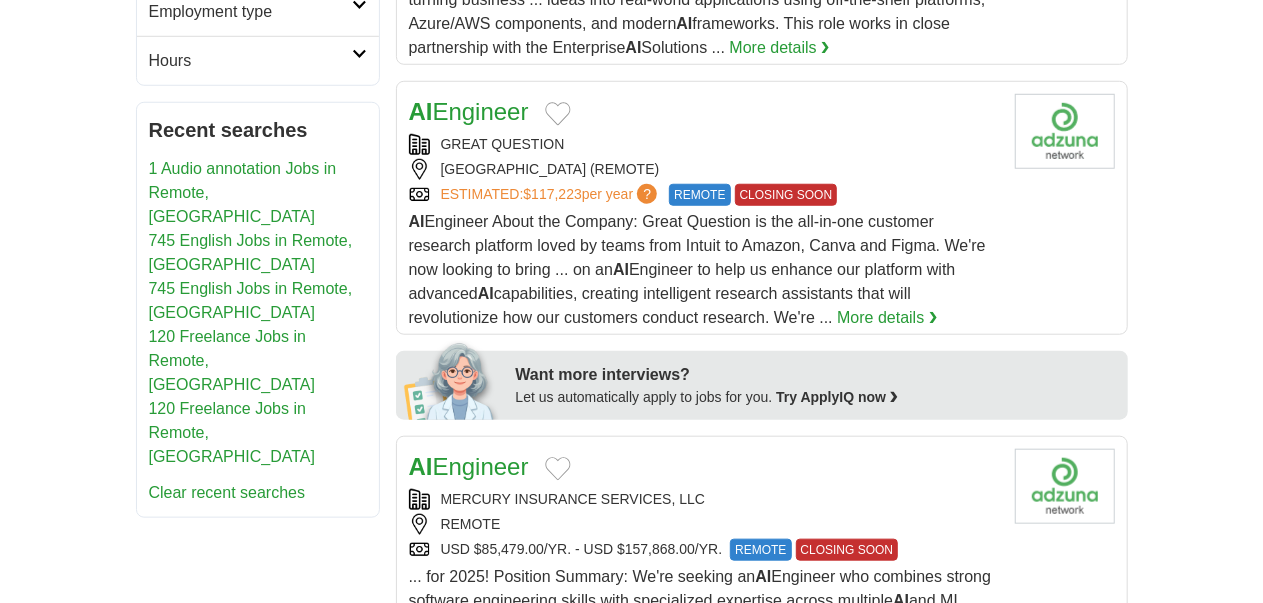 drag, startPoint x: 1260, startPoint y: 232, endPoint x: 1248, endPoint y: 274, distance: 43.68066 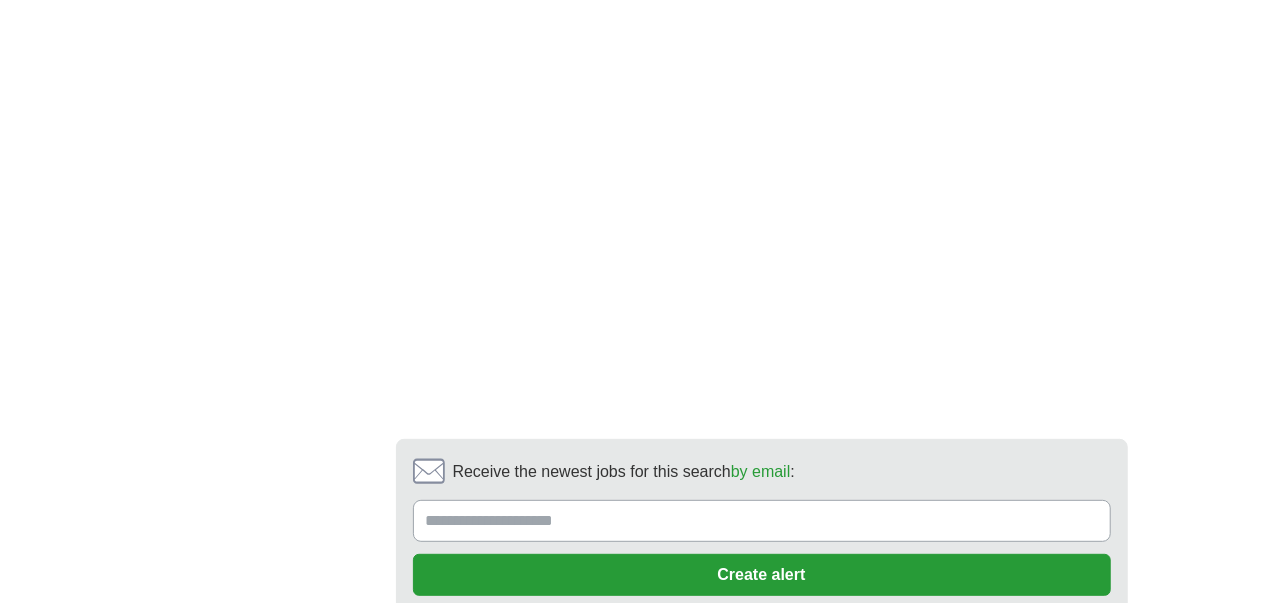 scroll, scrollTop: 3471, scrollLeft: 0, axis: vertical 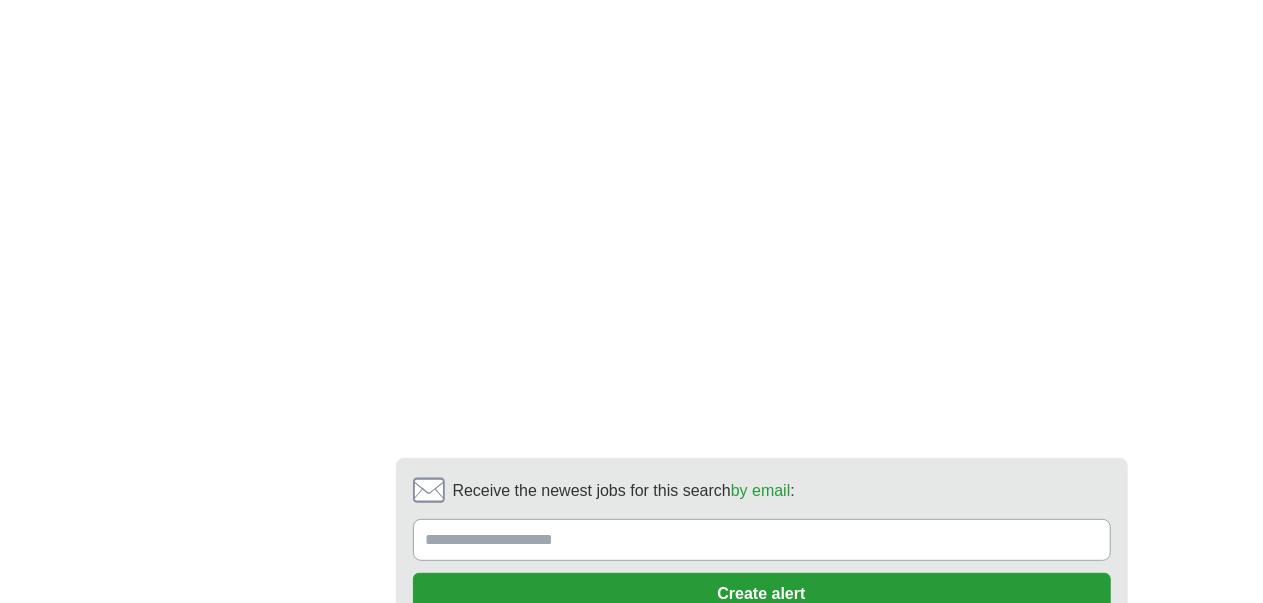 click on "2" at bounding box center (606, 698) 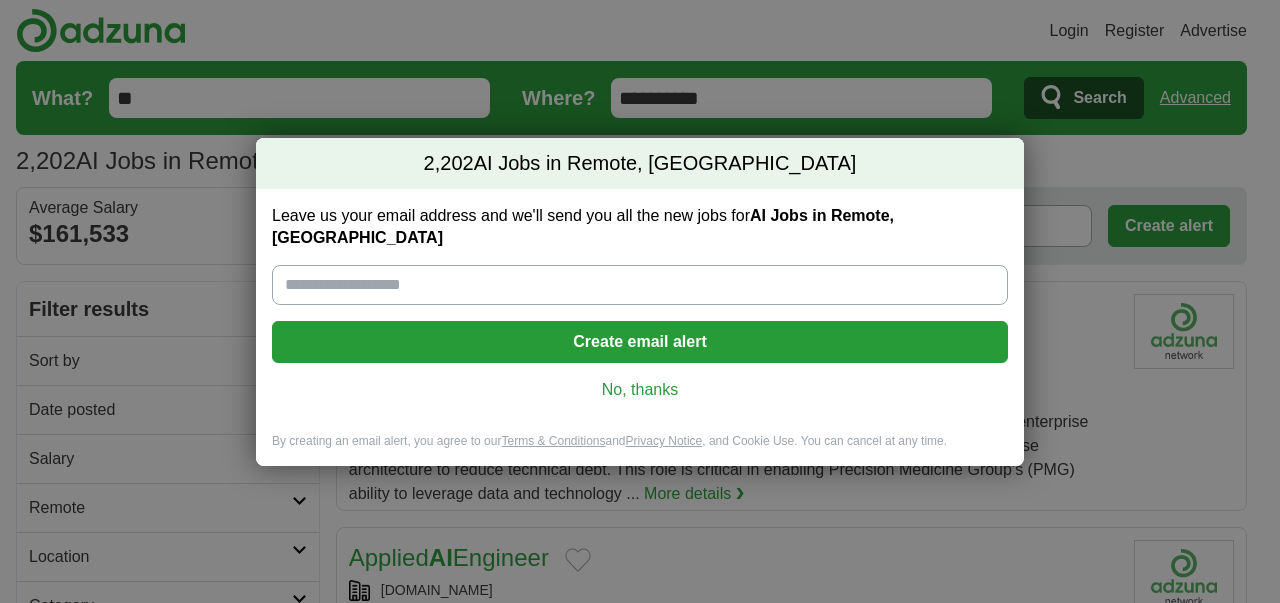 scroll, scrollTop: 0, scrollLeft: 0, axis: both 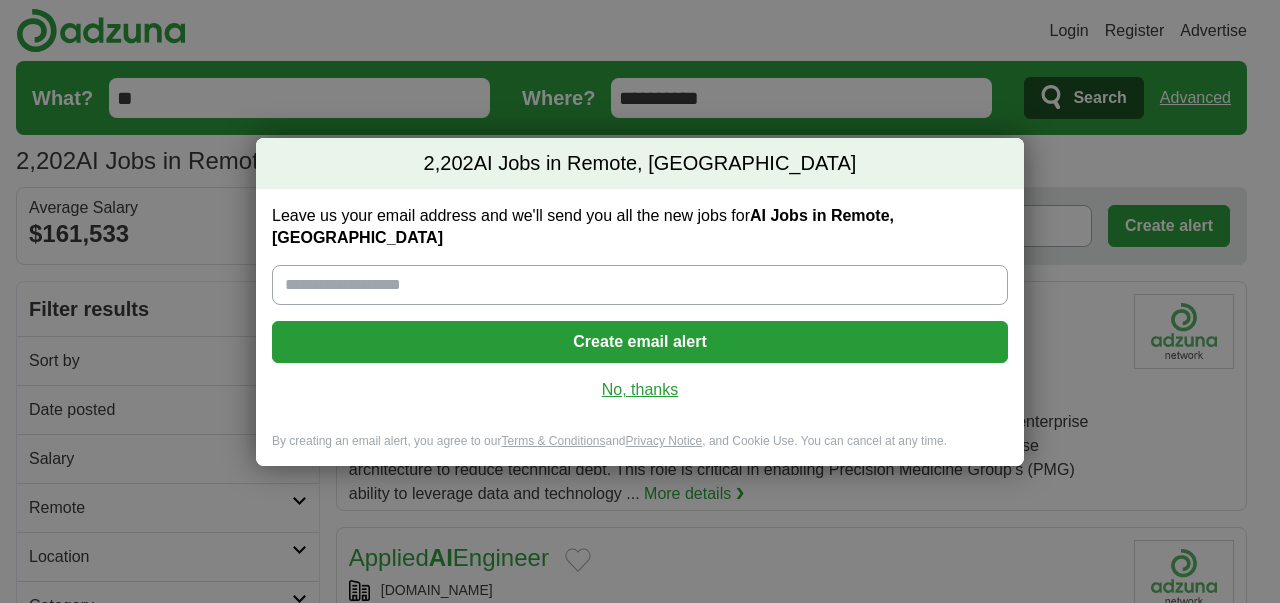 click on "No, thanks" at bounding box center [640, 390] 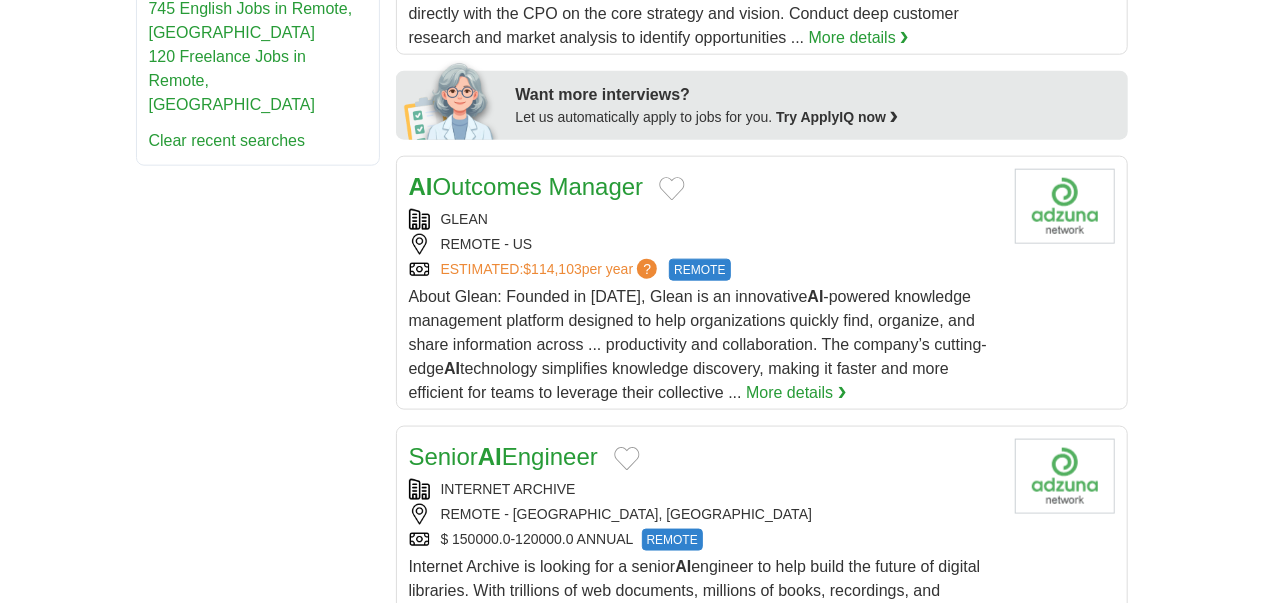 scroll, scrollTop: 0, scrollLeft: 0, axis: both 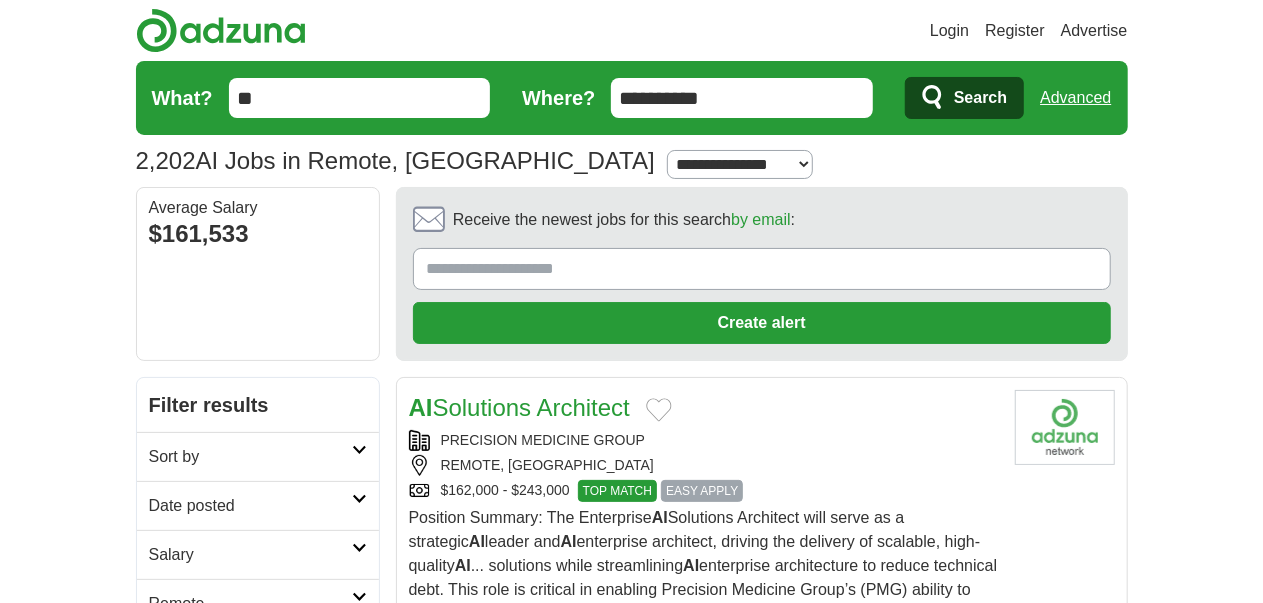 click on "**" at bounding box center (360, 98) 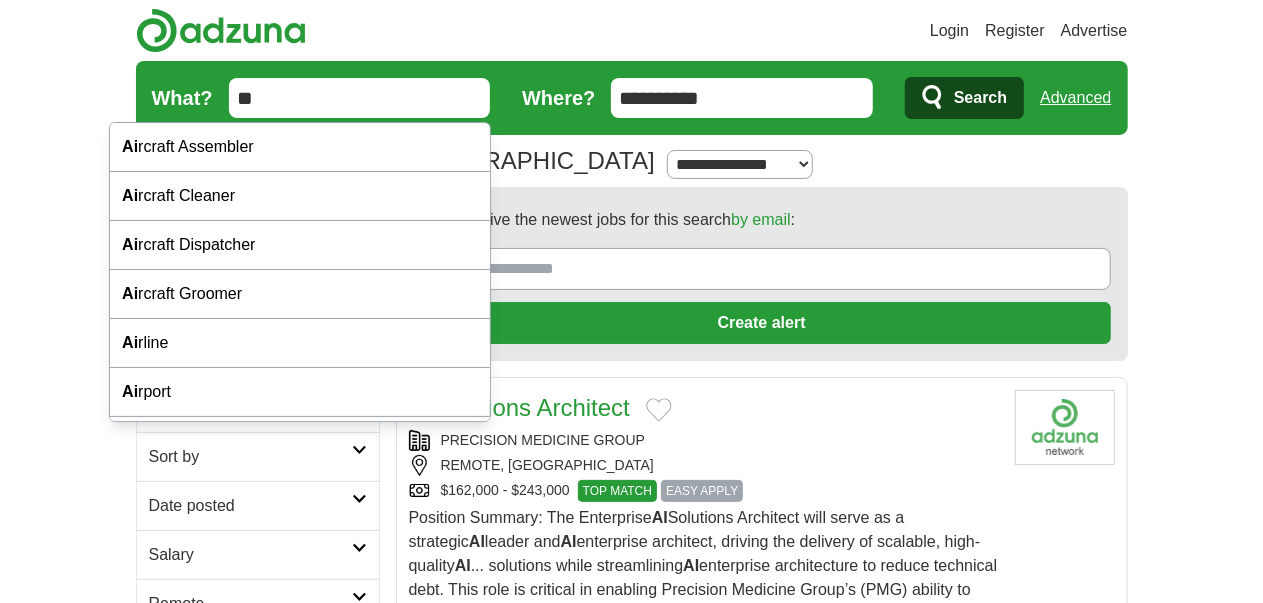 type on "*" 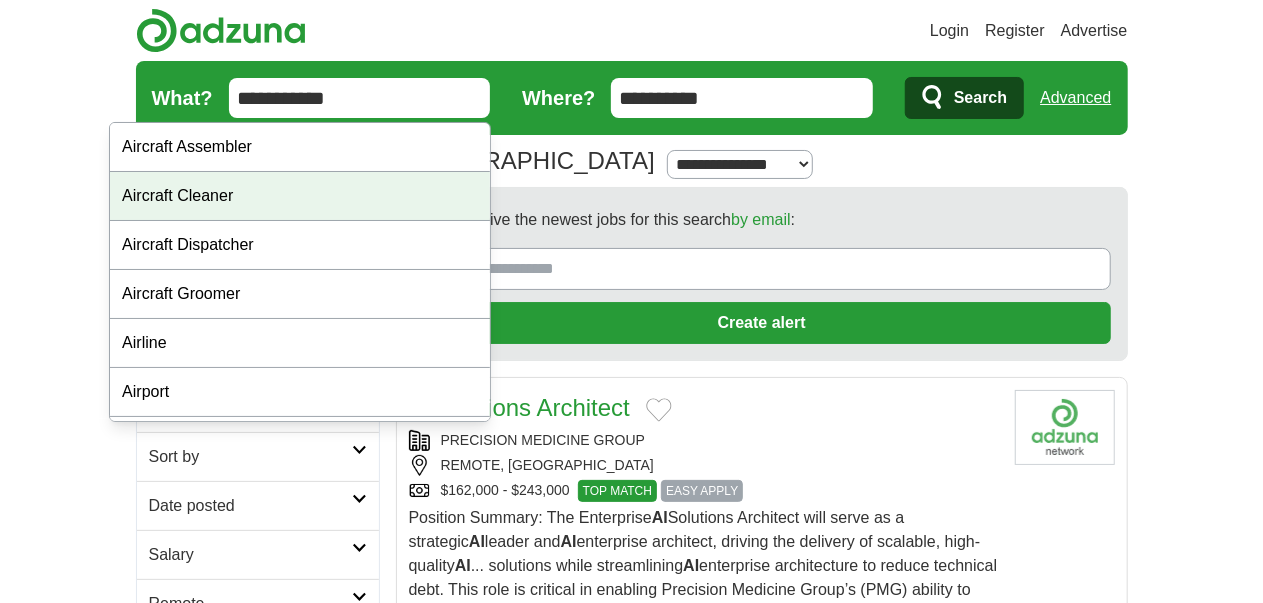 type on "**********" 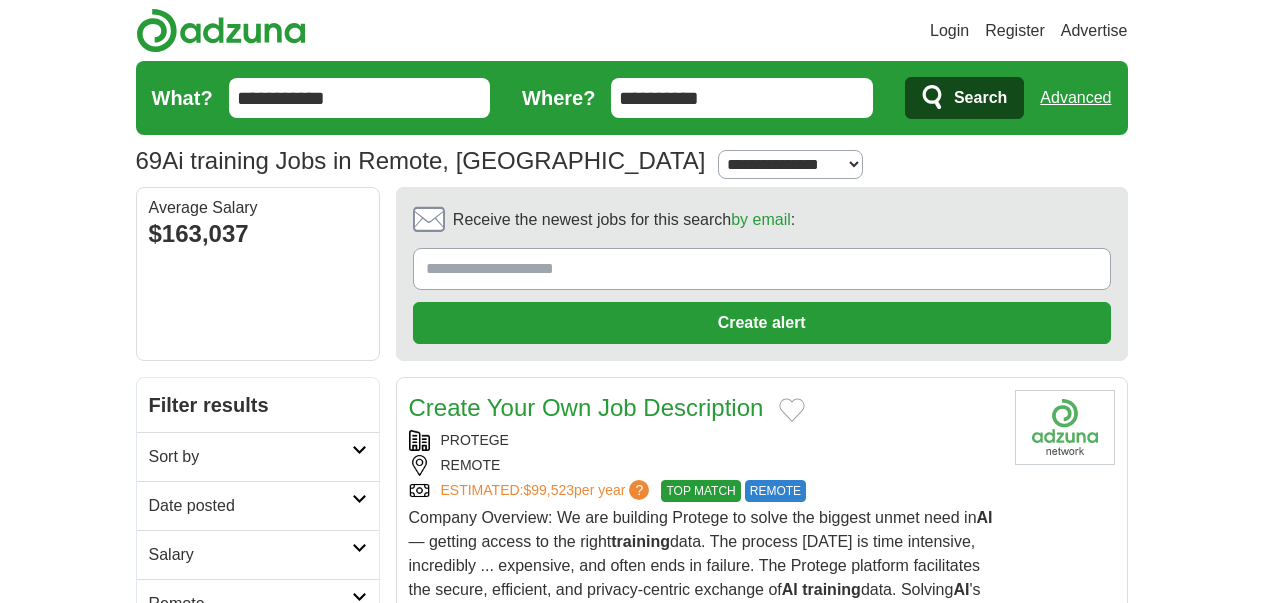 scroll, scrollTop: 0, scrollLeft: 0, axis: both 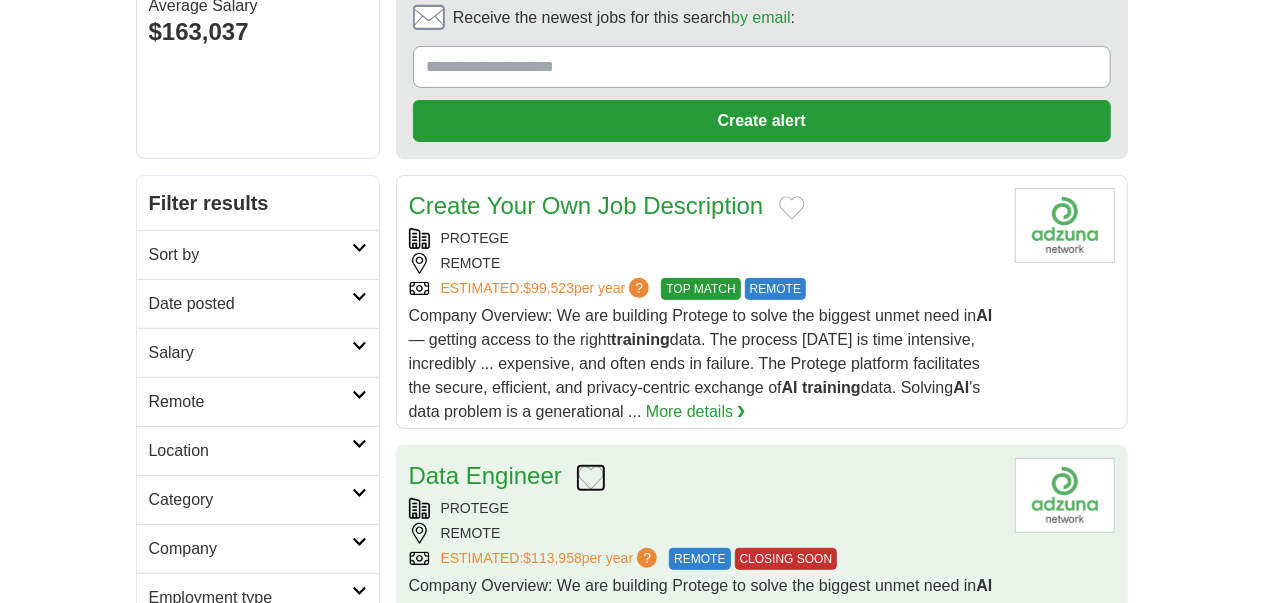 click at bounding box center (591, 478) 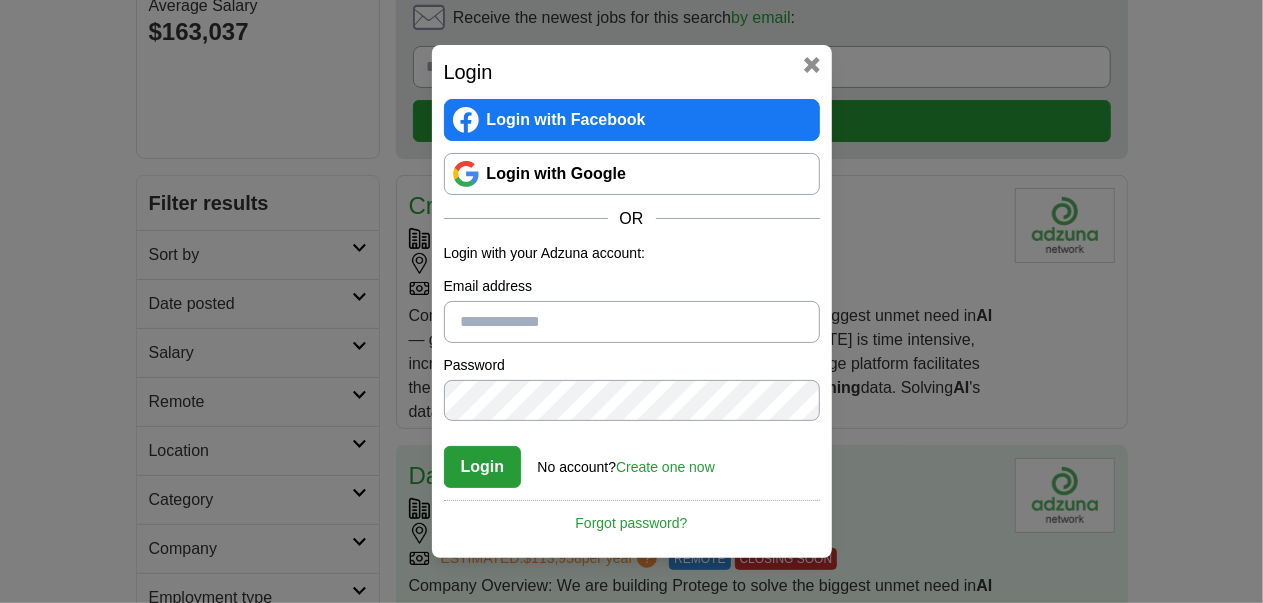type 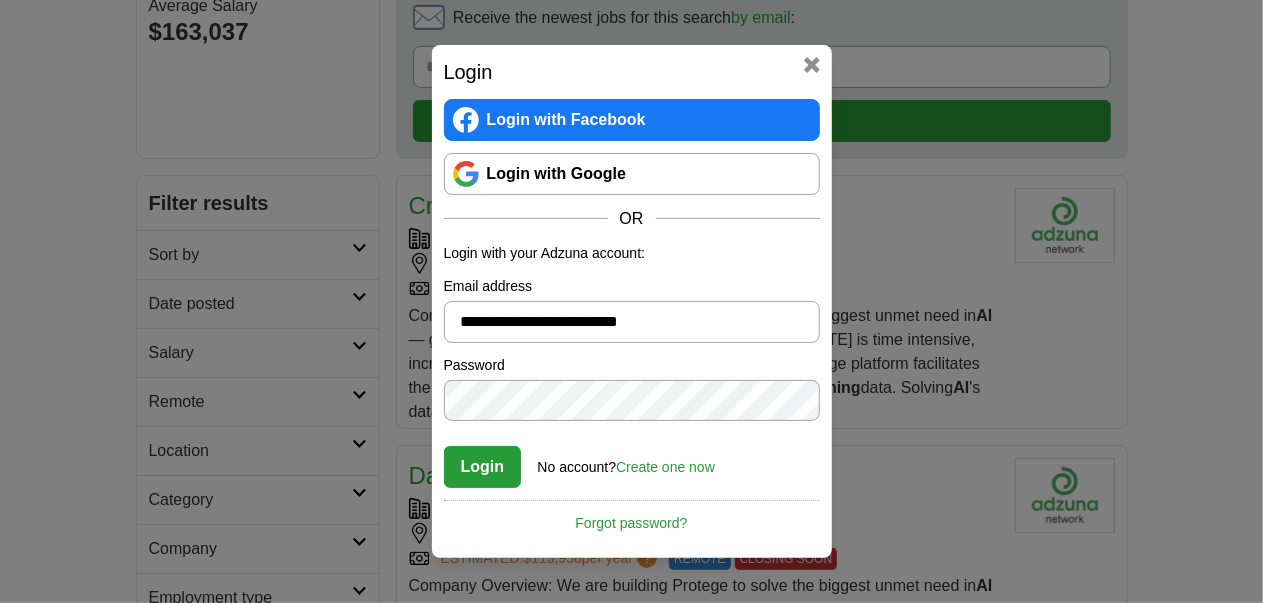 click on "Login" at bounding box center [632, 72] 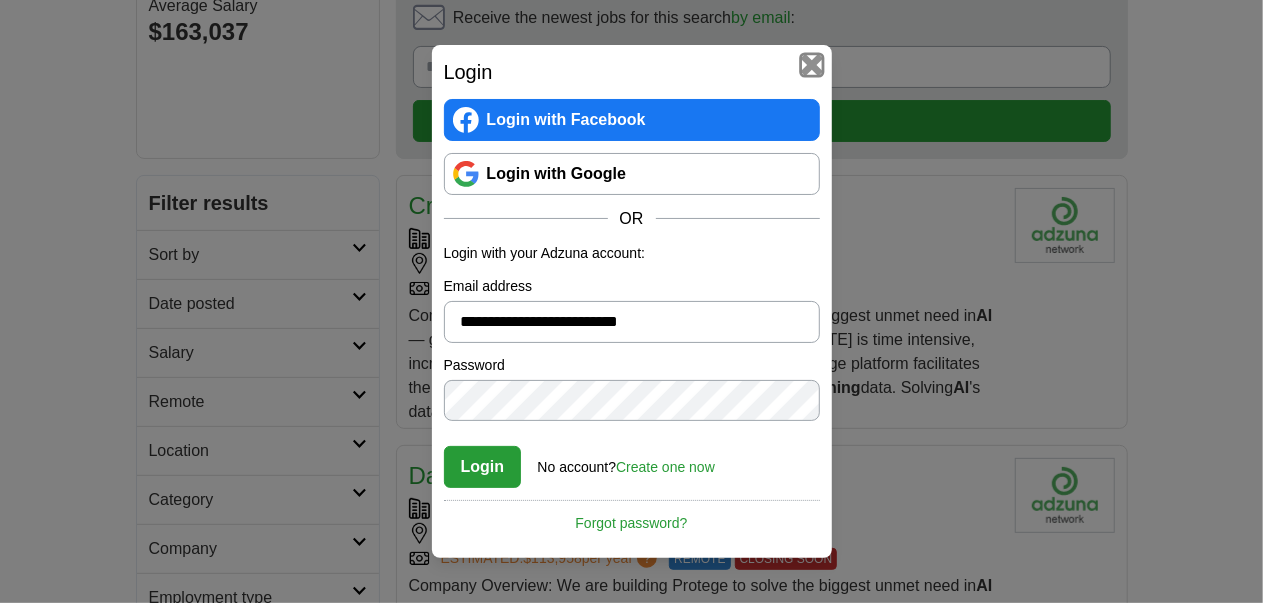 click at bounding box center [811, 65] 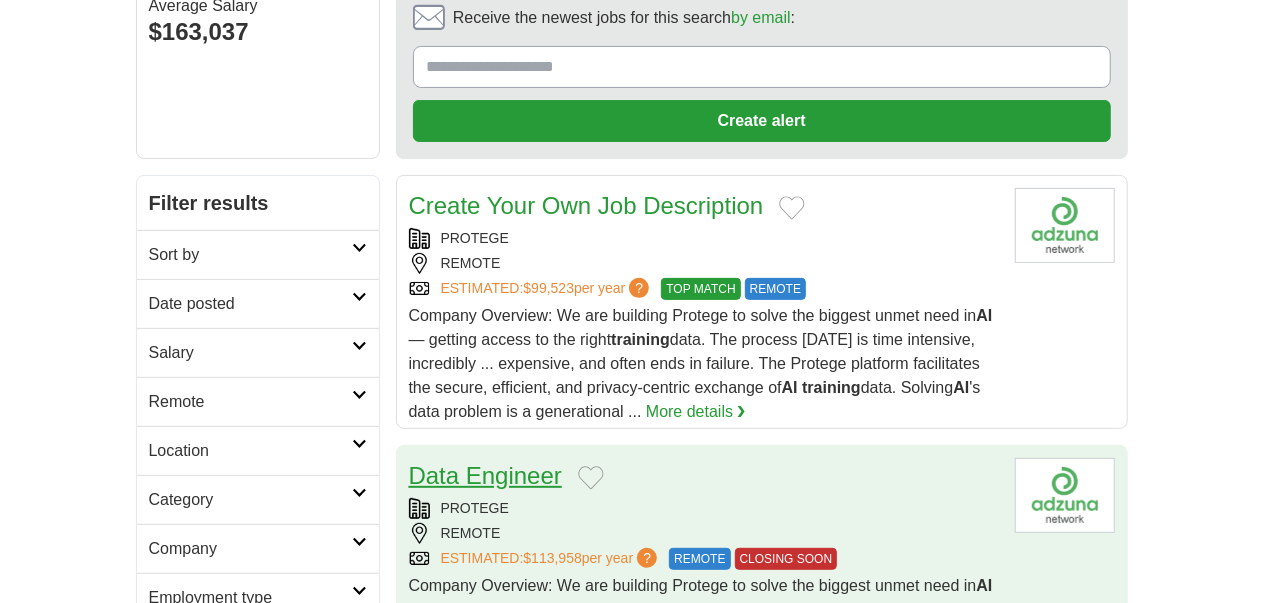 click on "Data Engineer" at bounding box center (485, 475) 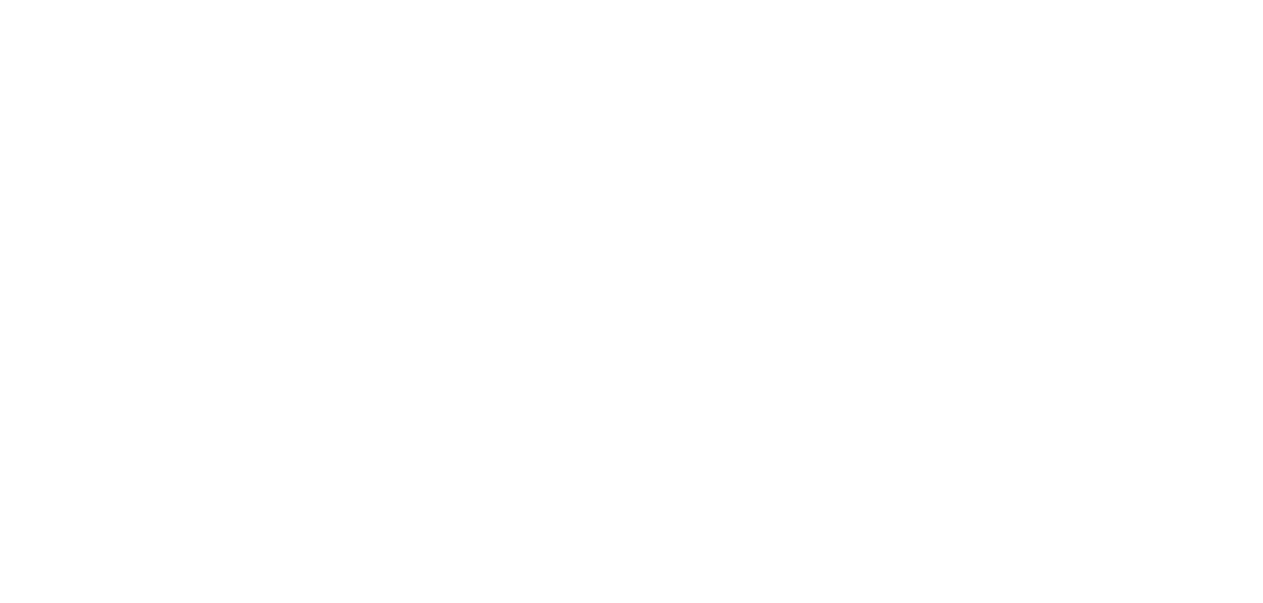 scroll, scrollTop: 3322, scrollLeft: 0, axis: vertical 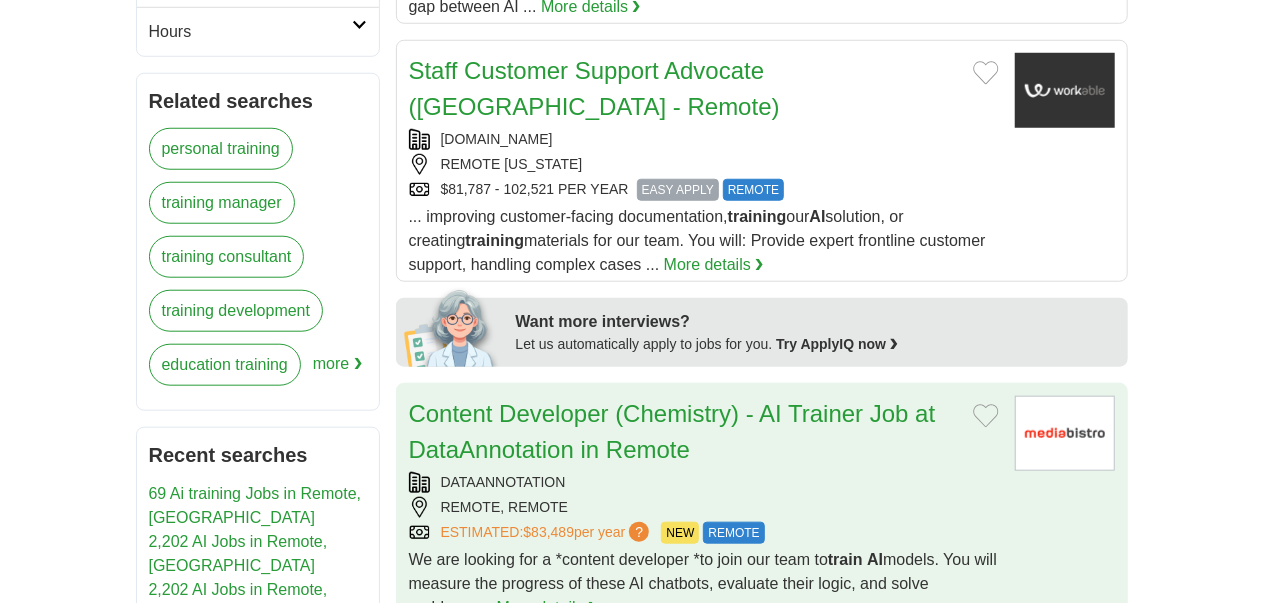 click on "REMOTE, REMOTE" at bounding box center [704, 507] 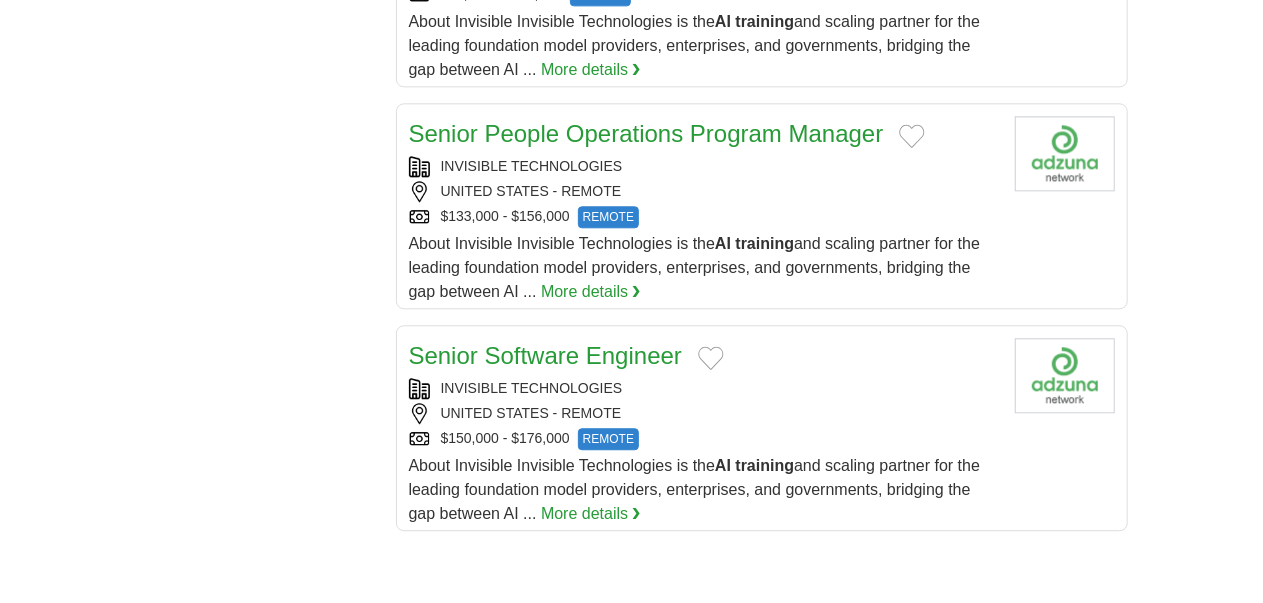 scroll, scrollTop: 2384, scrollLeft: 0, axis: vertical 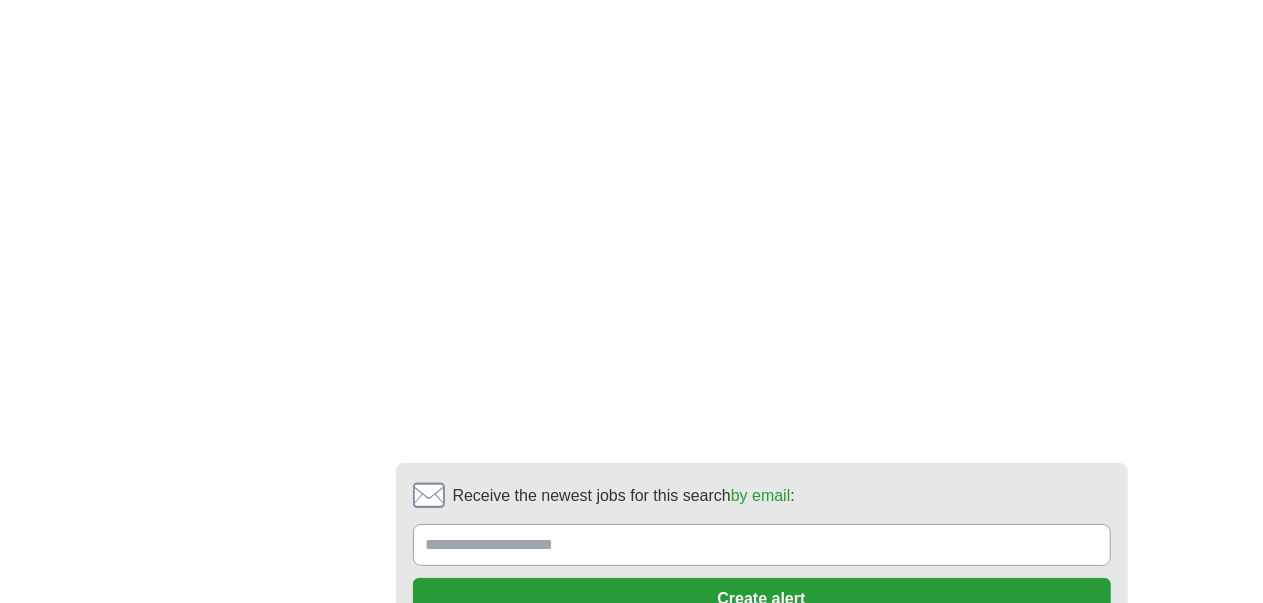 click on "3" at bounding box center (729, 703) 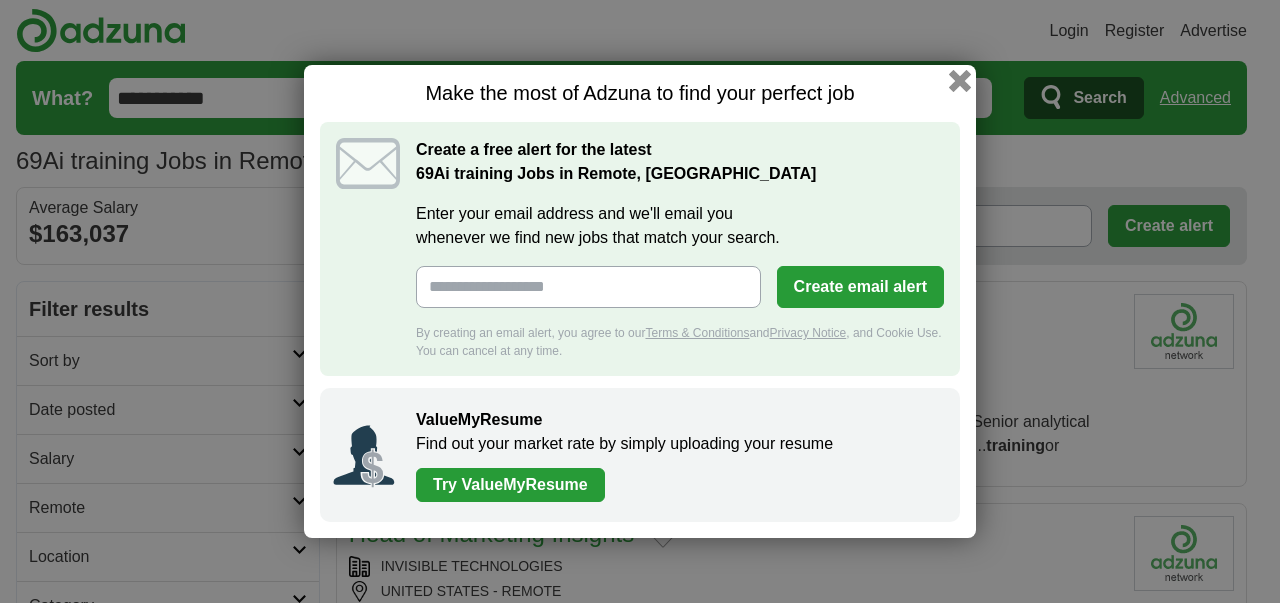 scroll, scrollTop: 0, scrollLeft: 0, axis: both 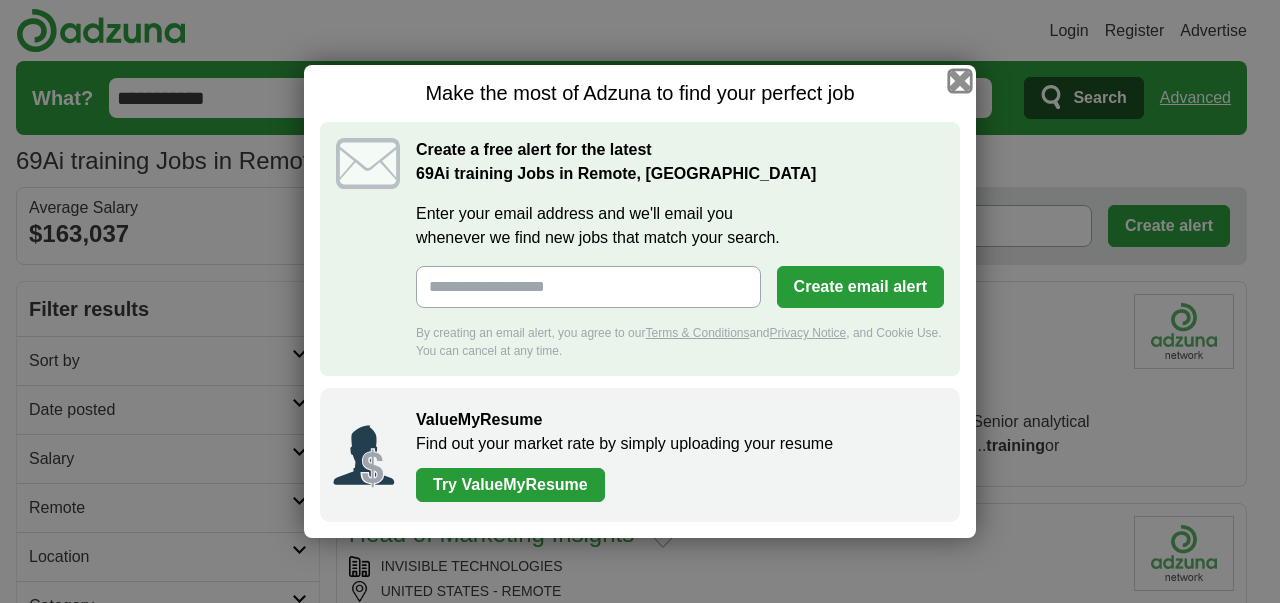 click at bounding box center [960, 81] 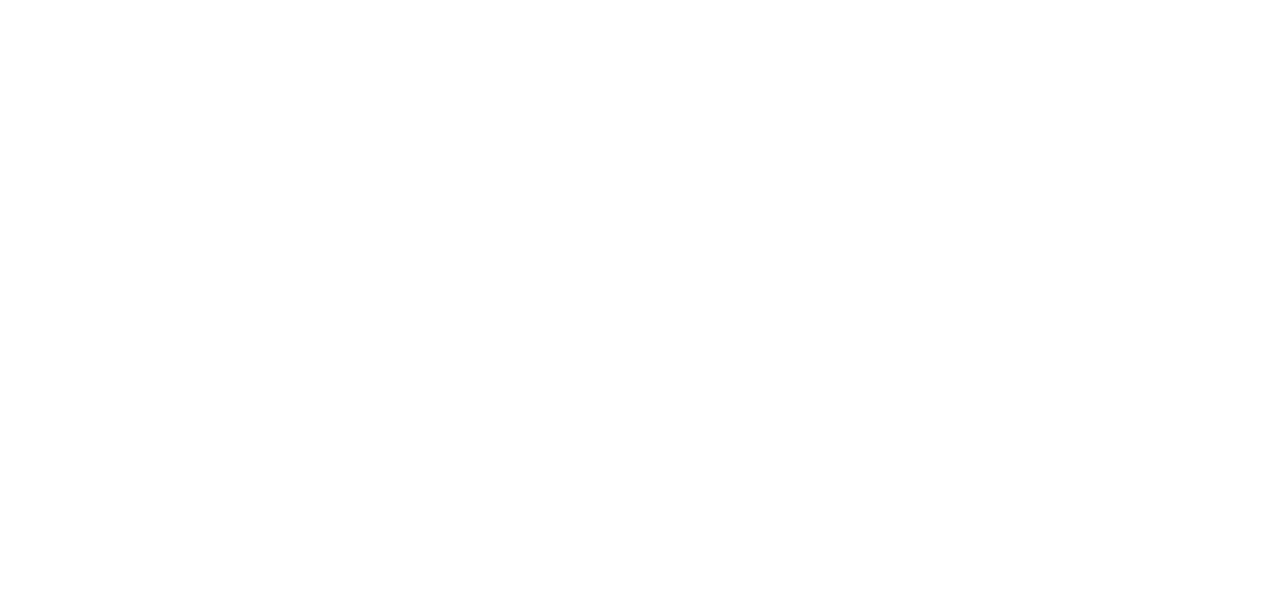 scroll, scrollTop: 3196, scrollLeft: 0, axis: vertical 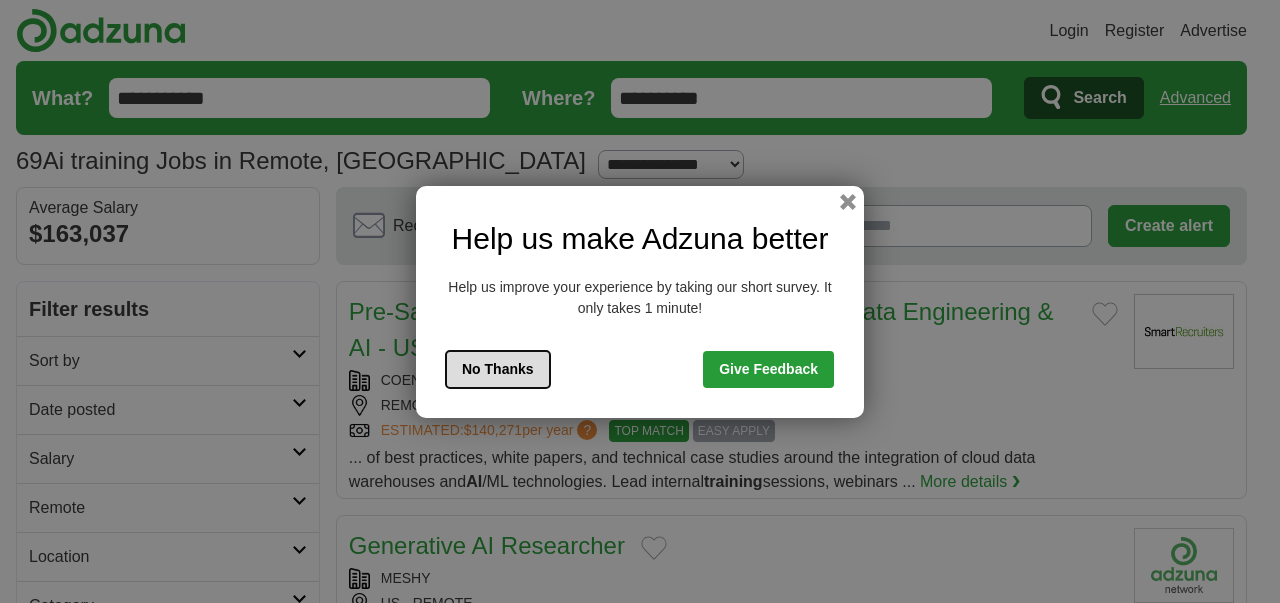 click on "No Thanks" at bounding box center [498, 369] 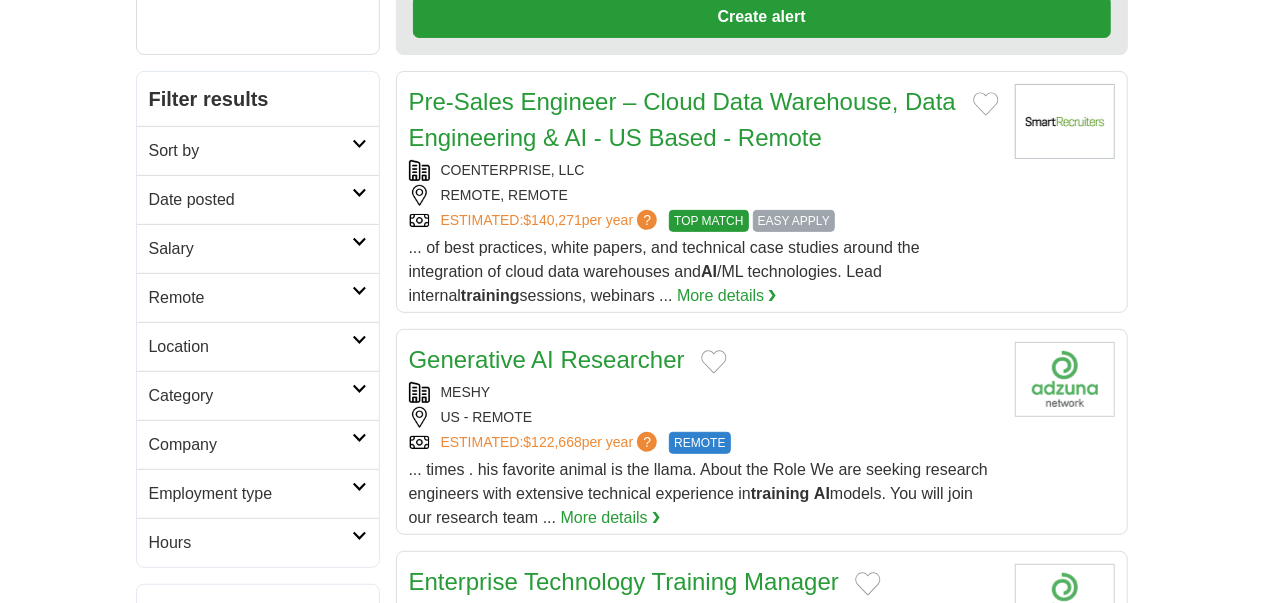 scroll, scrollTop: 331, scrollLeft: 0, axis: vertical 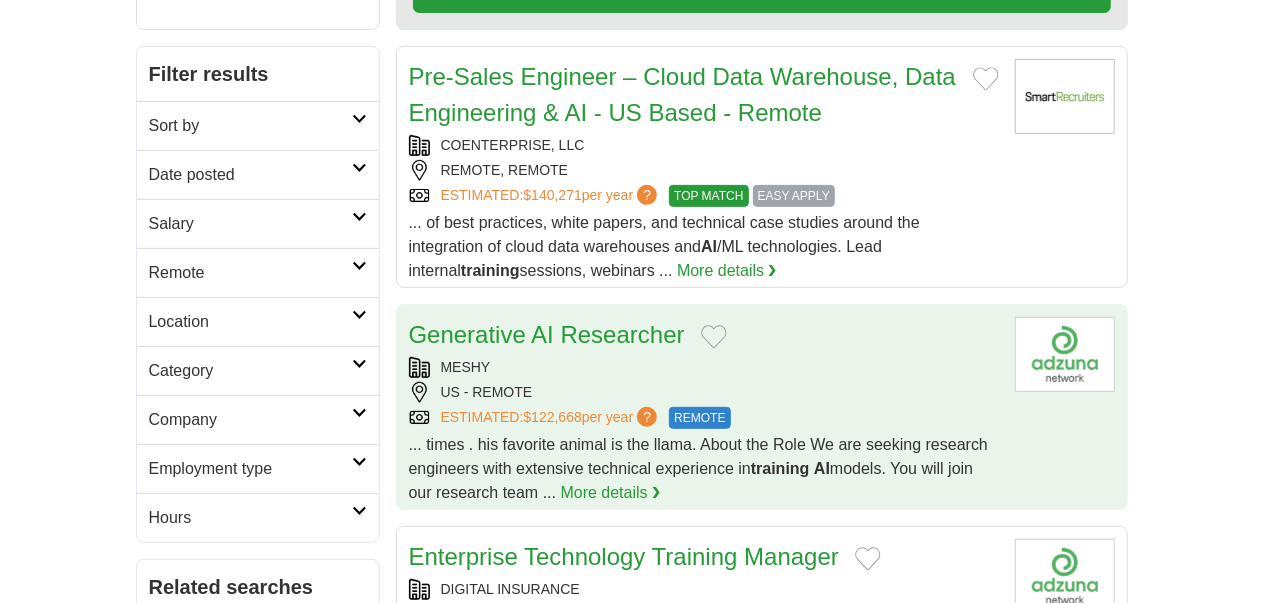 click on "Generative AI Researcher" at bounding box center [704, 335] 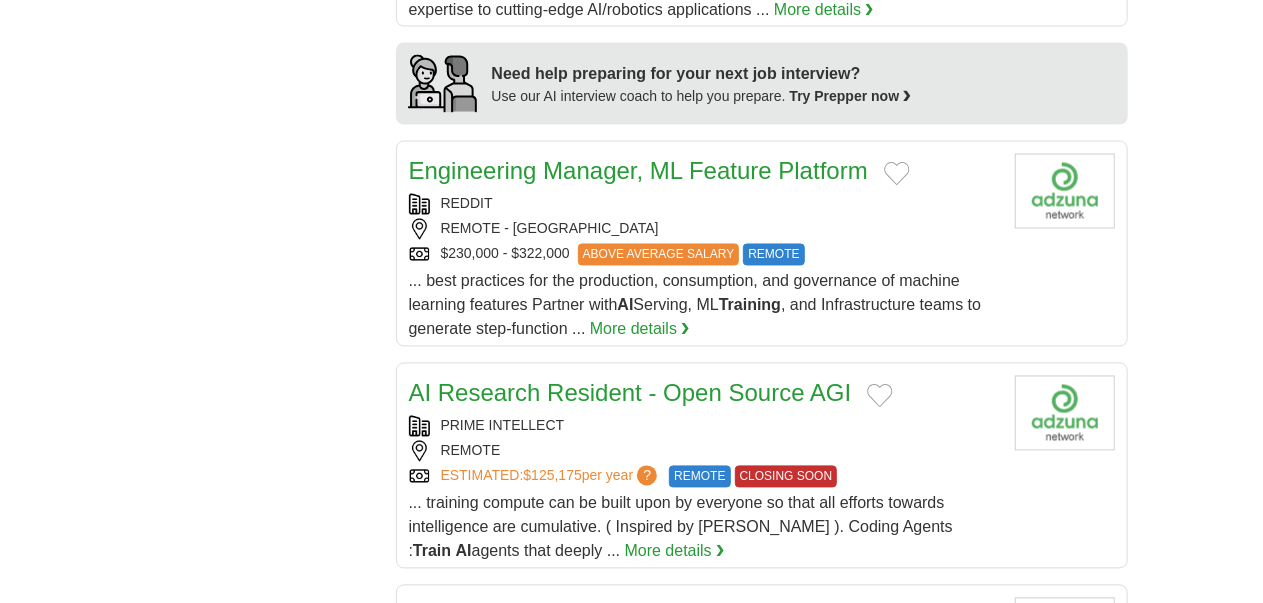 scroll, scrollTop: 1794, scrollLeft: 0, axis: vertical 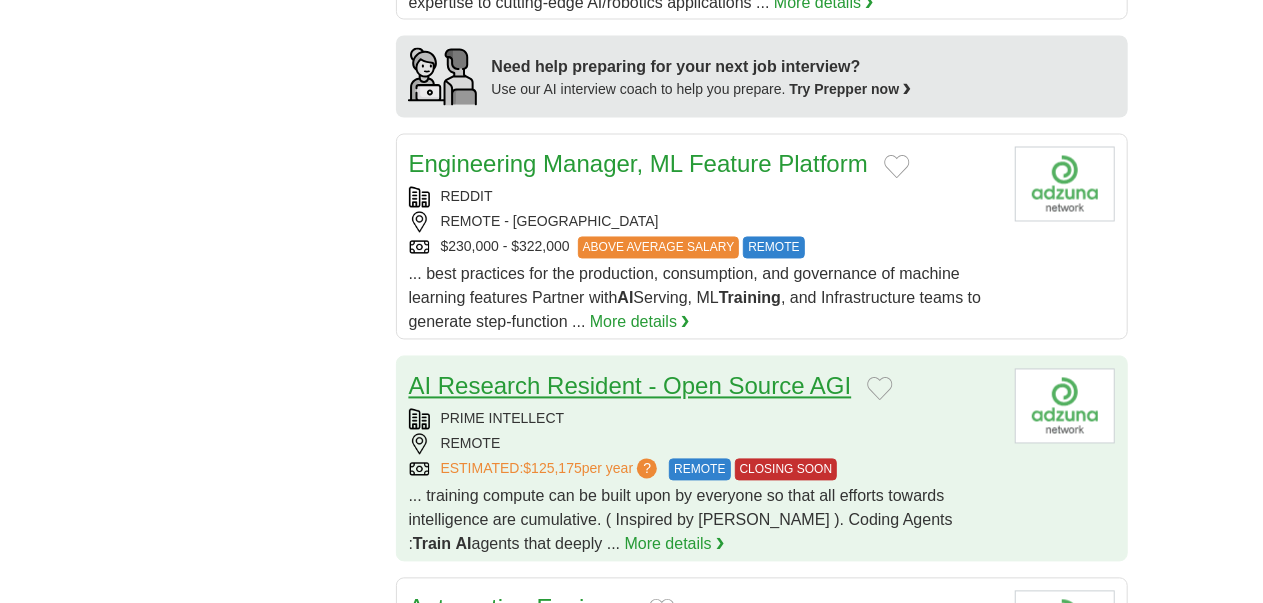 click on "AI Research Resident - Open Source AGI" at bounding box center (630, 386) 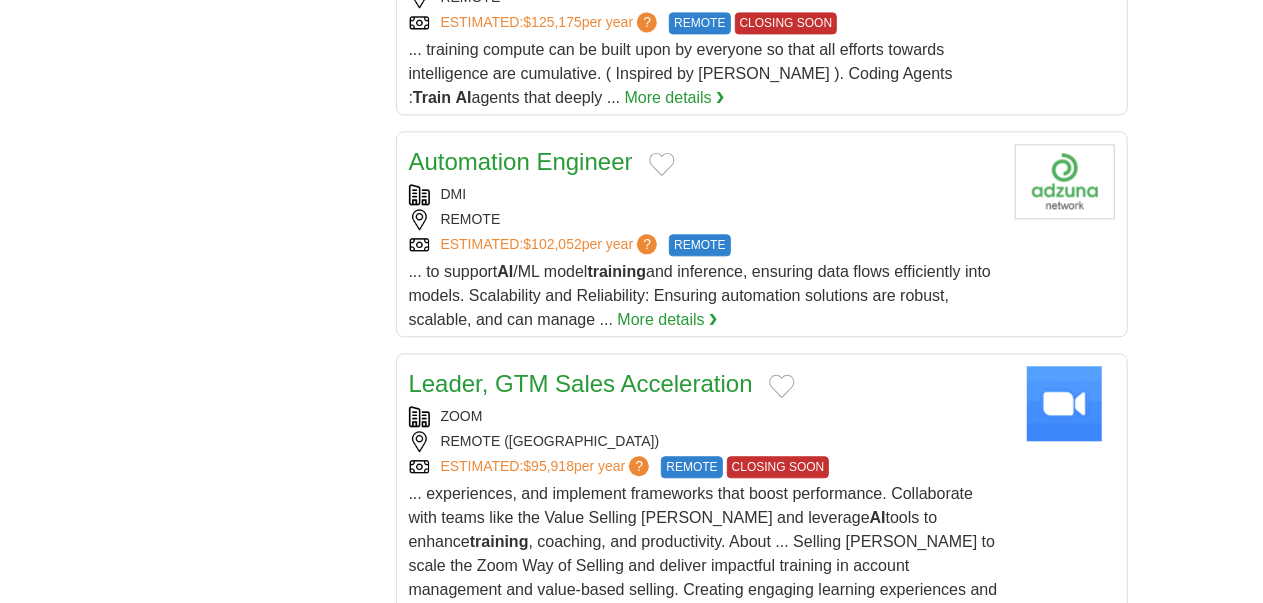 scroll, scrollTop: 2245, scrollLeft: 0, axis: vertical 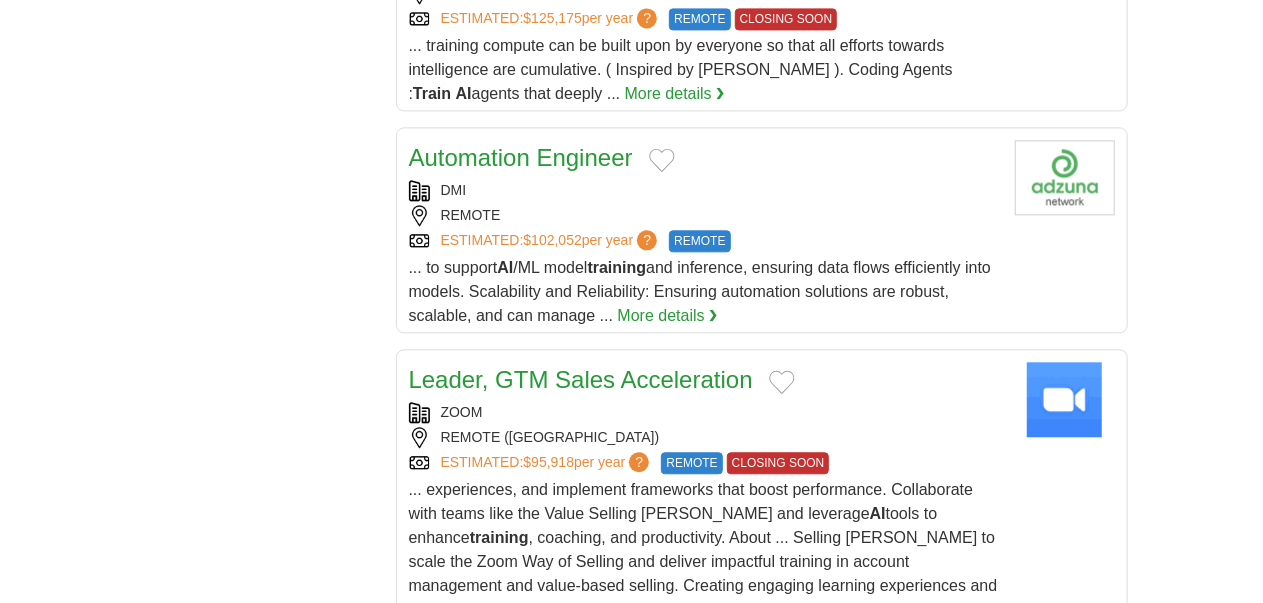 click on "5" at bounding box center (824, 899) 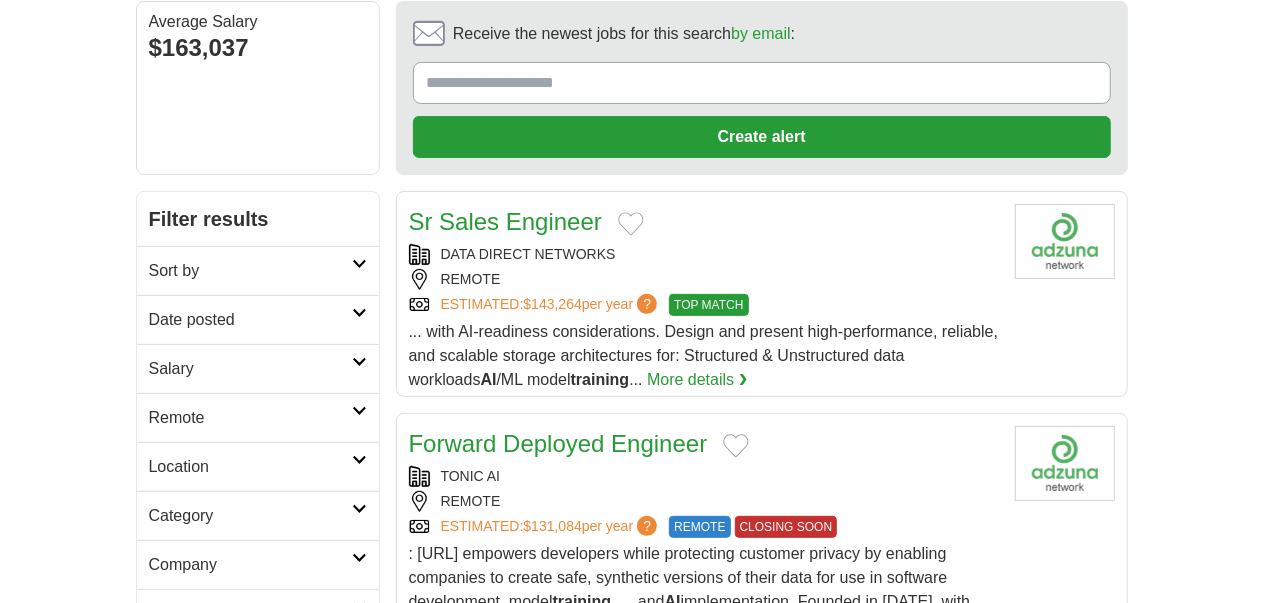 scroll, scrollTop: 0, scrollLeft: 0, axis: both 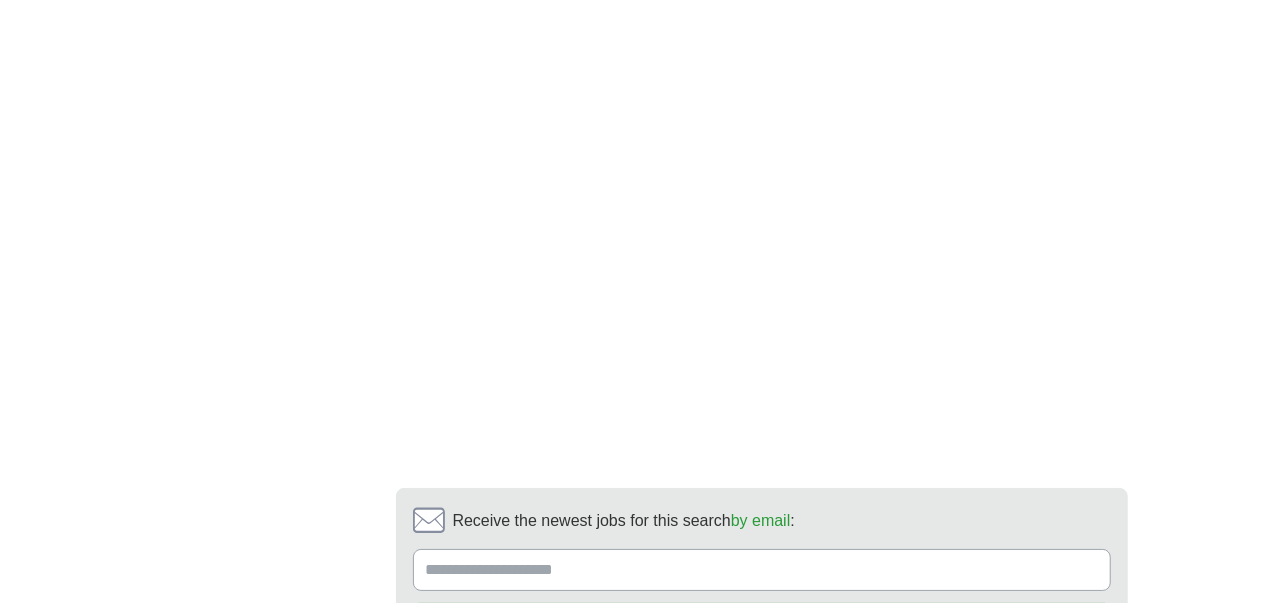 click on "6" at bounding box center [871, 728] 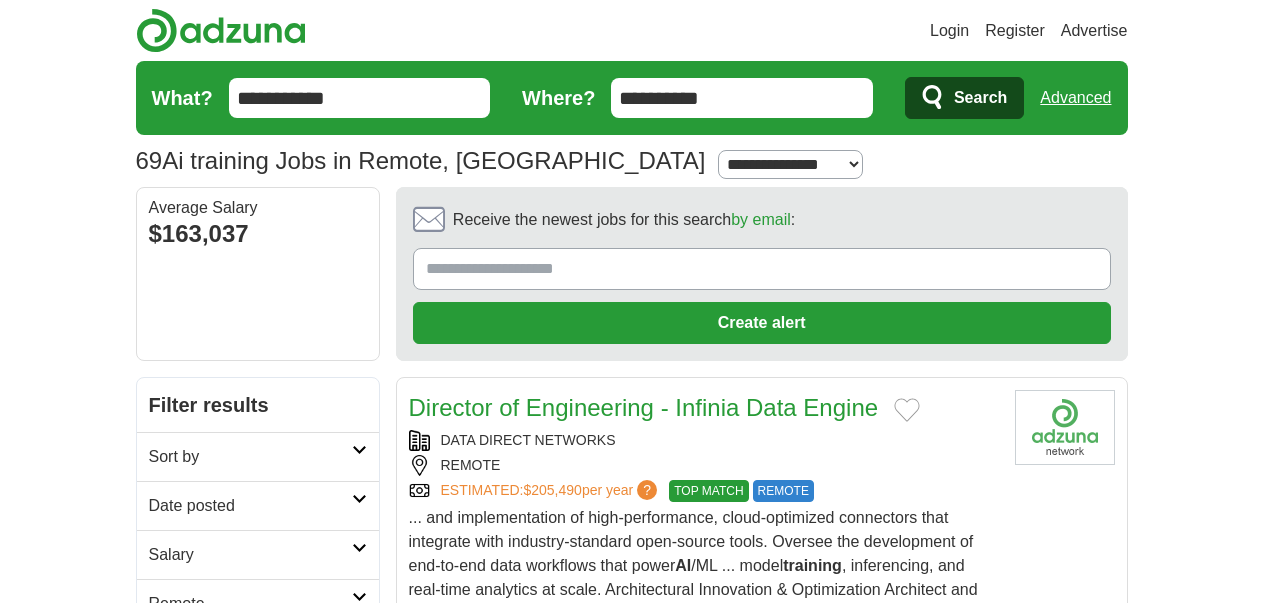 scroll, scrollTop: 0, scrollLeft: 0, axis: both 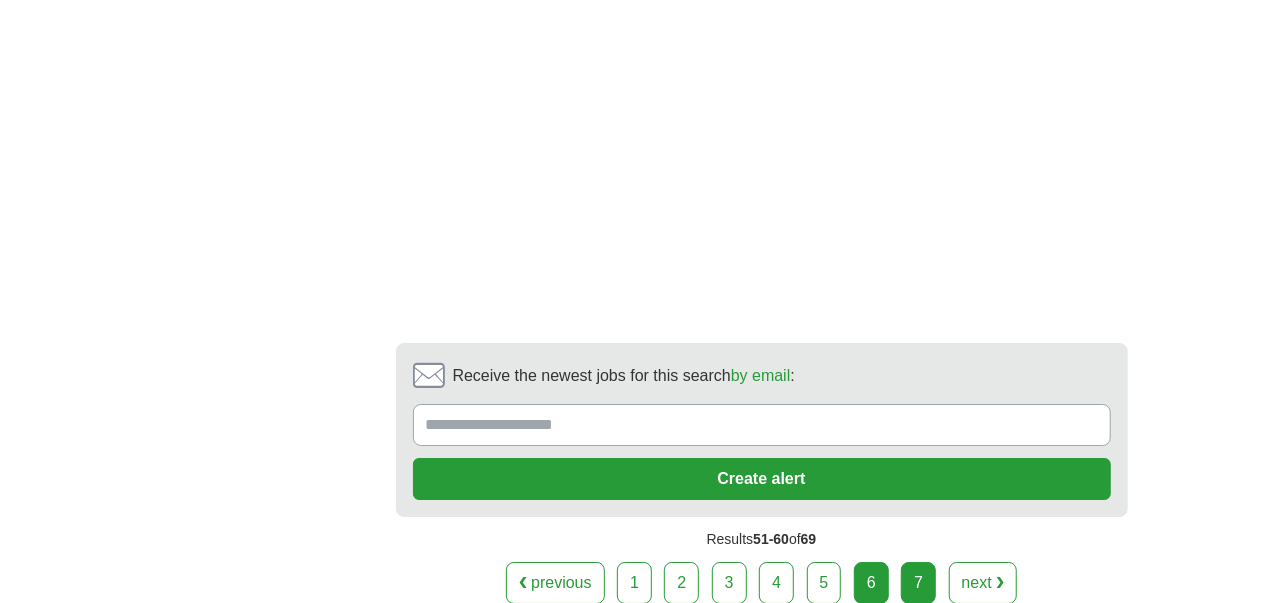 click on "7" at bounding box center (918, 583) 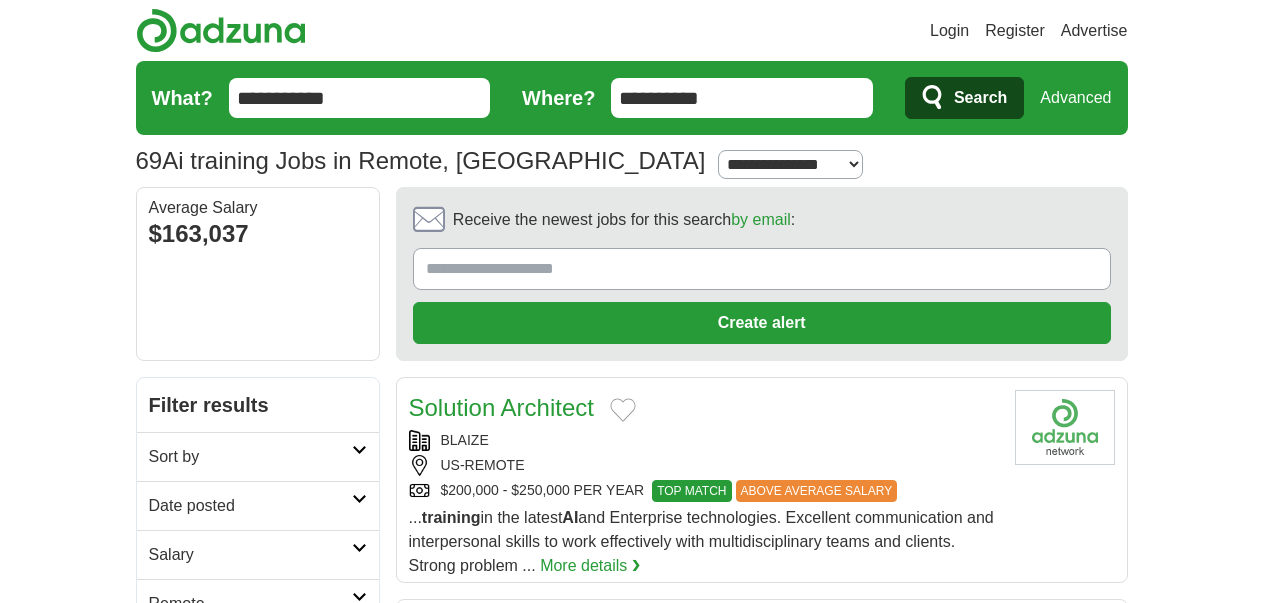 scroll, scrollTop: 0, scrollLeft: 0, axis: both 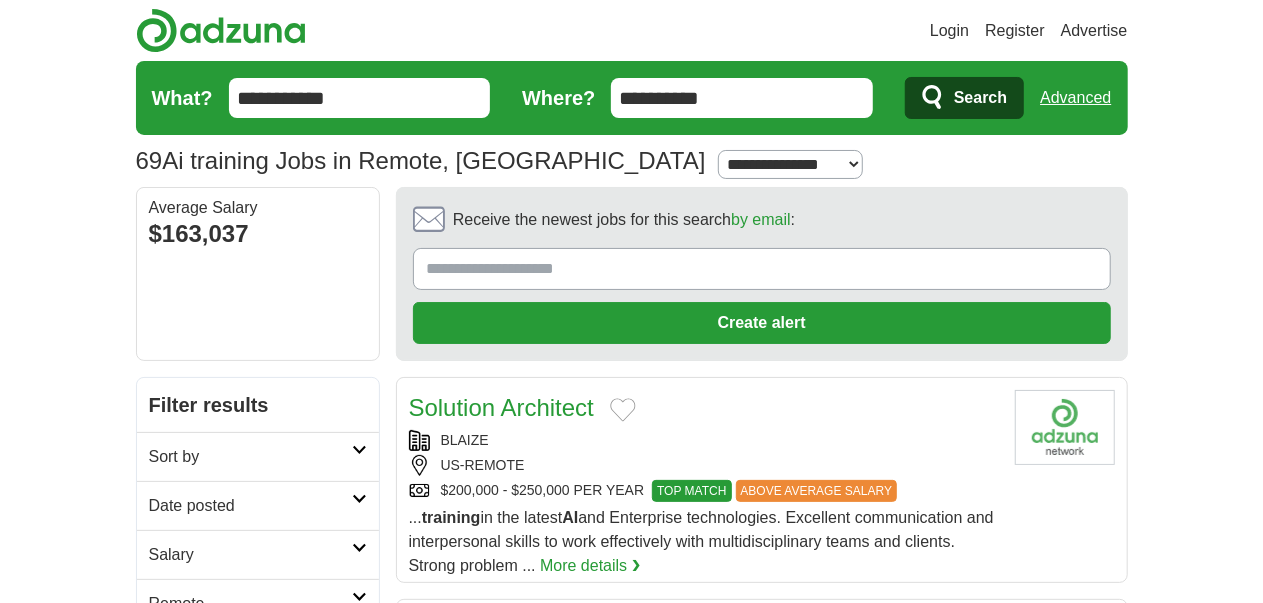 click on "**********" at bounding box center [360, 98] 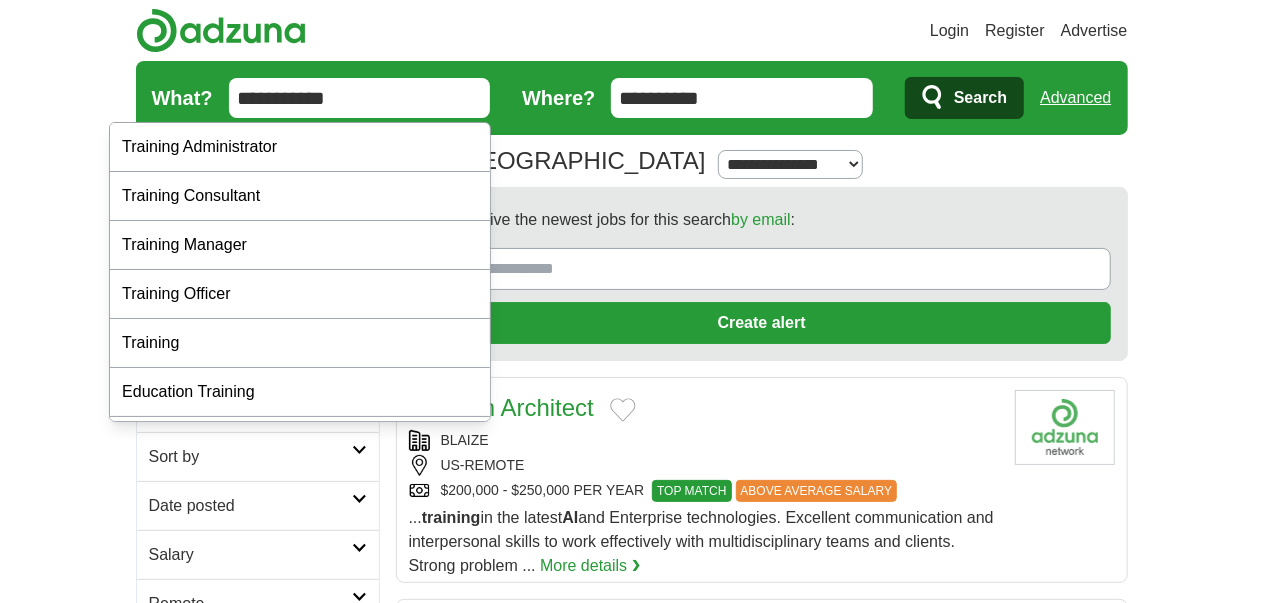 drag, startPoint x: 314, startPoint y: 97, endPoint x: 140, endPoint y: 116, distance: 175.03429 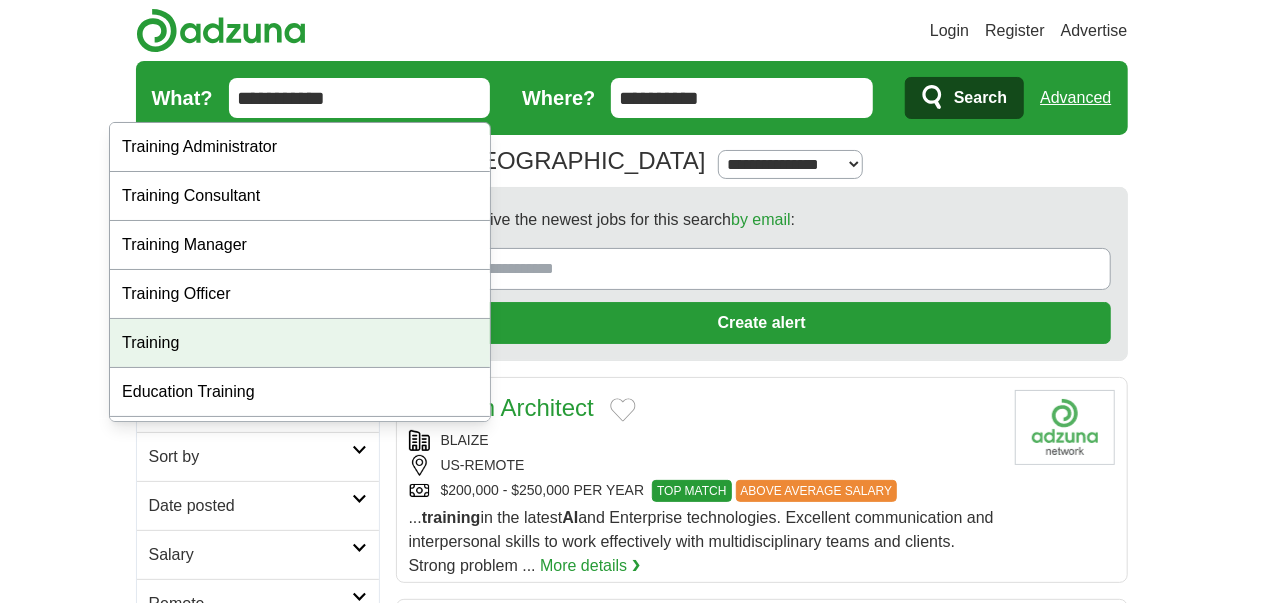 click on "Login
Register
Advertise
69
Ai training Jobs in Remote, OR
Salary
Salary
Select a salary range
Salary from
from $10,000
from $20,000
from $40,000
from $60,000
from $80,000
from $100,000
per year
US" at bounding box center (631, 2182) 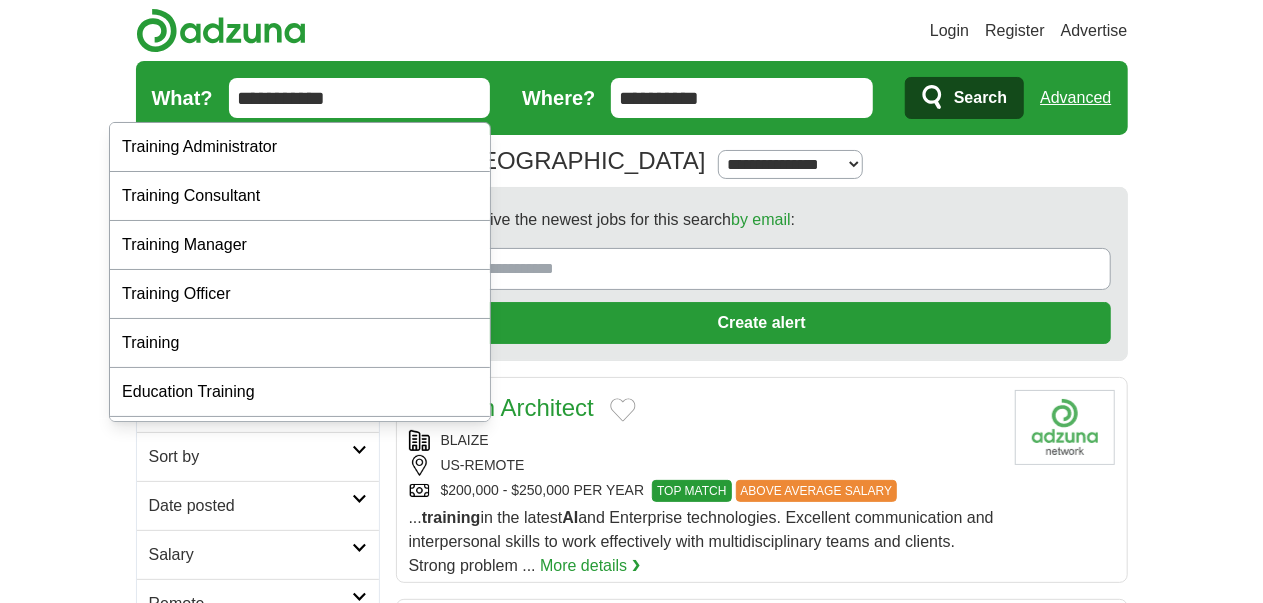 click on "**********" at bounding box center [360, 98] 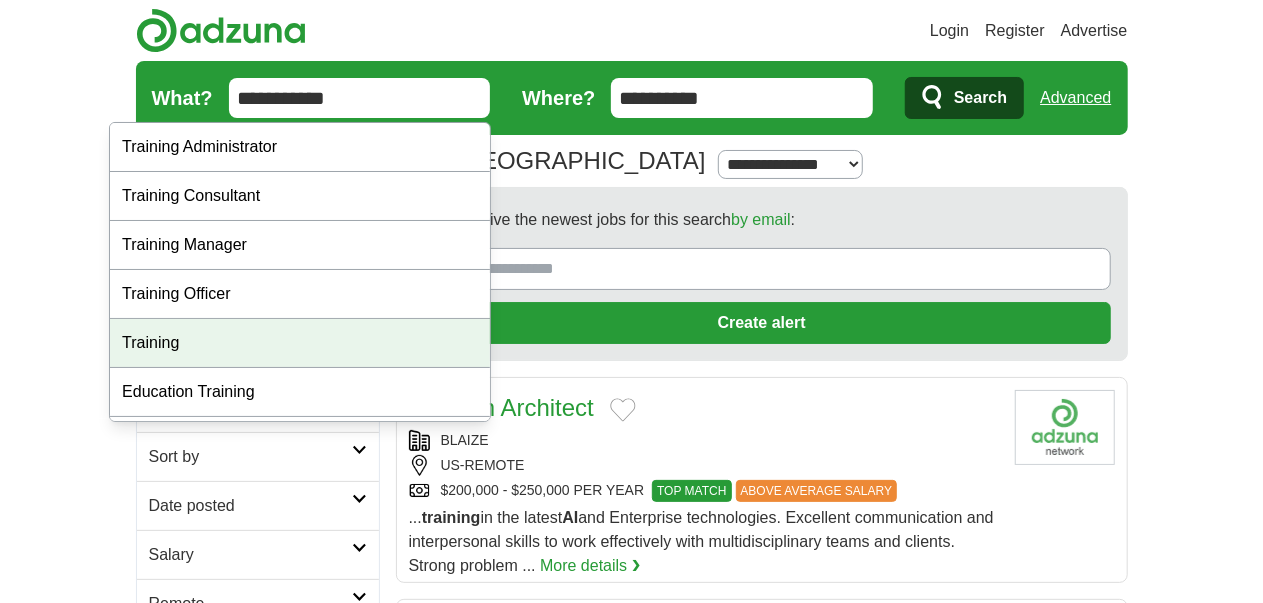 click on "Training" at bounding box center [300, 343] 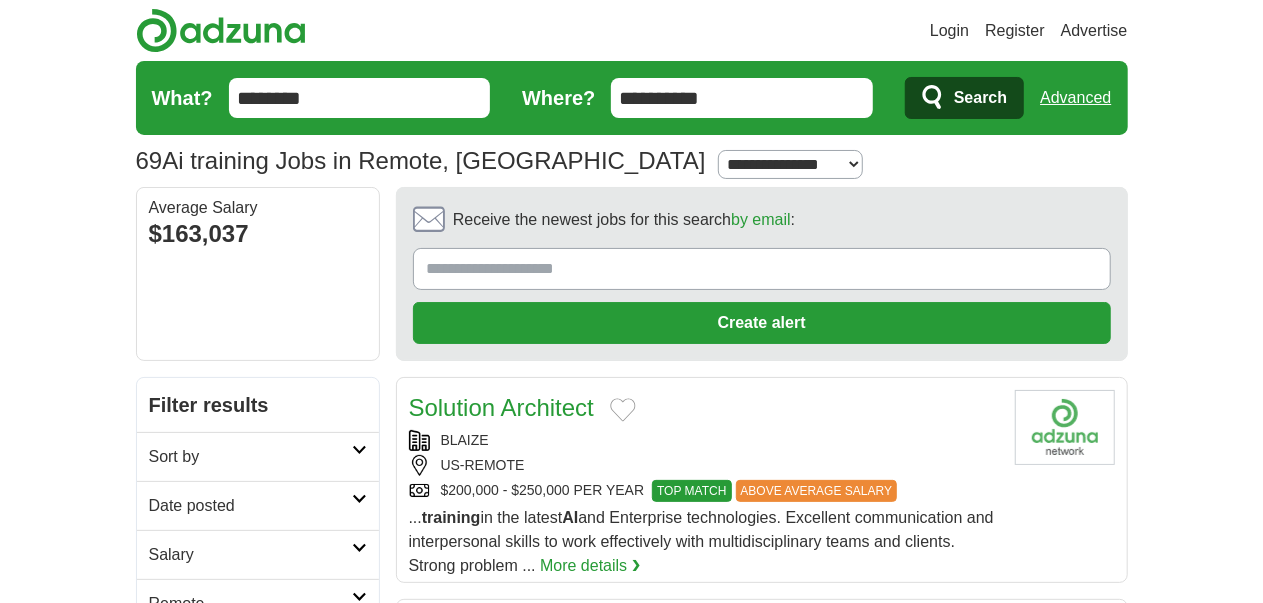 click on "Sort by" at bounding box center (258, 456) 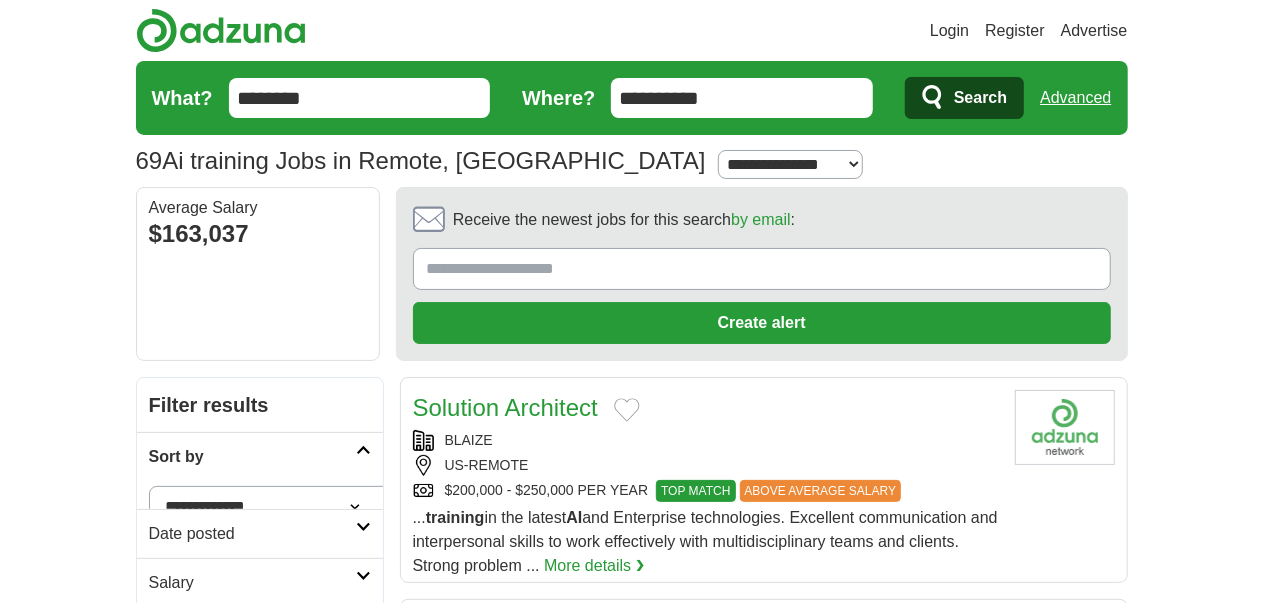 click on "Sort by" at bounding box center (260, 456) 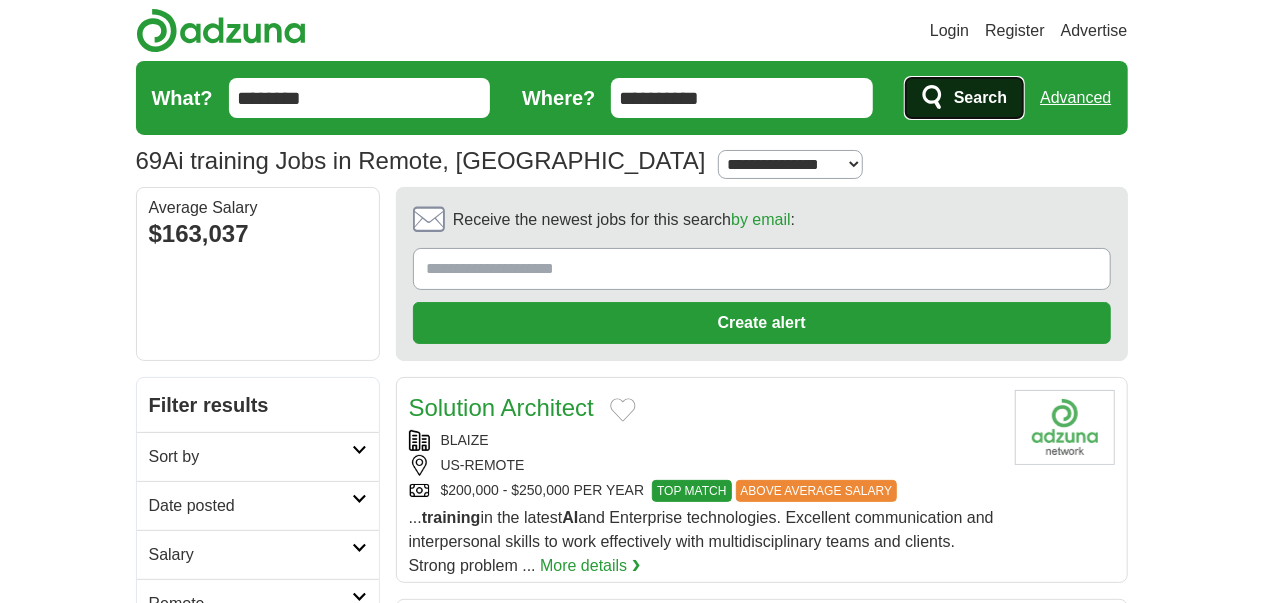 click on "Search" at bounding box center [964, 98] 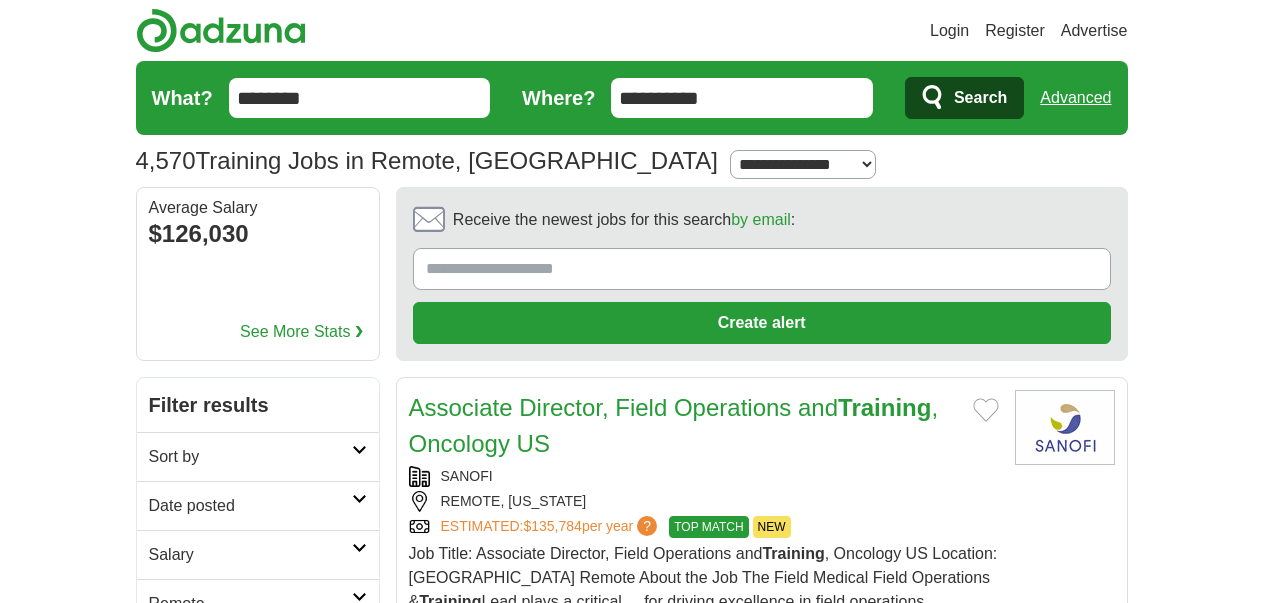 scroll, scrollTop: 0, scrollLeft: 0, axis: both 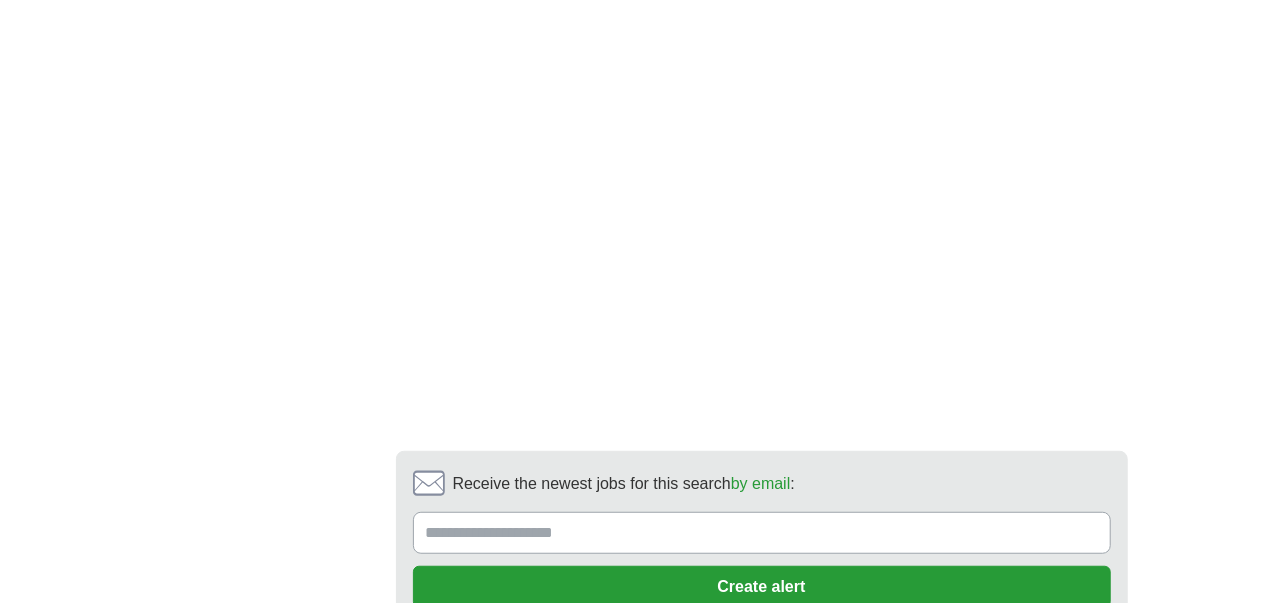 click on "2" at bounding box center (606, 691) 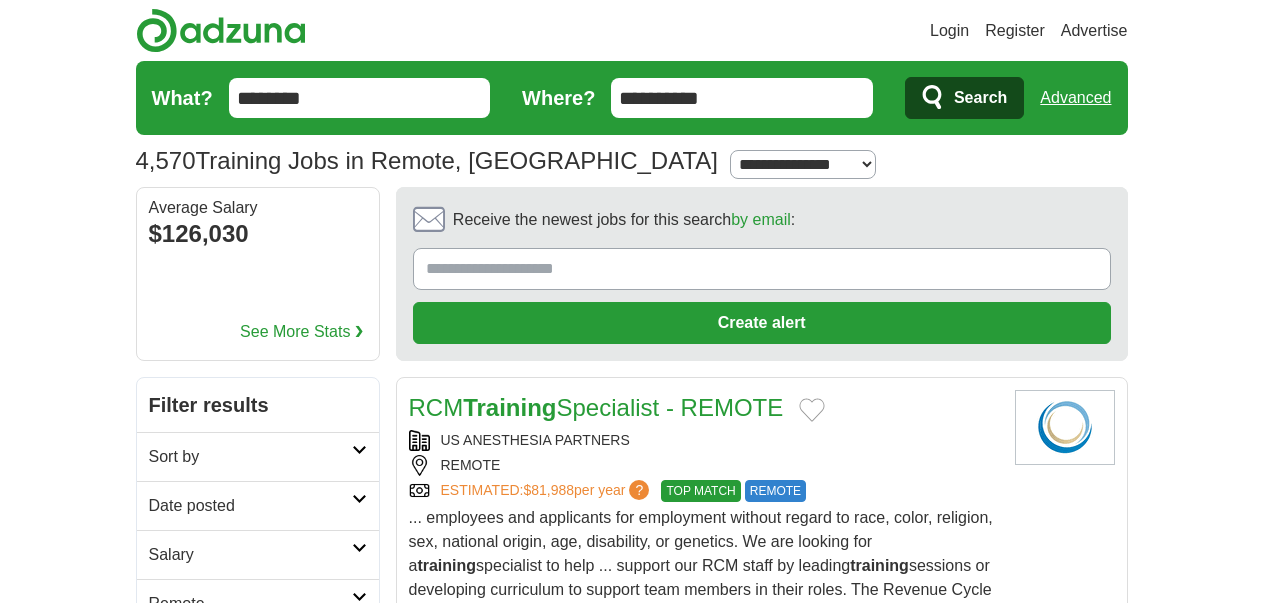 scroll, scrollTop: 0, scrollLeft: 0, axis: both 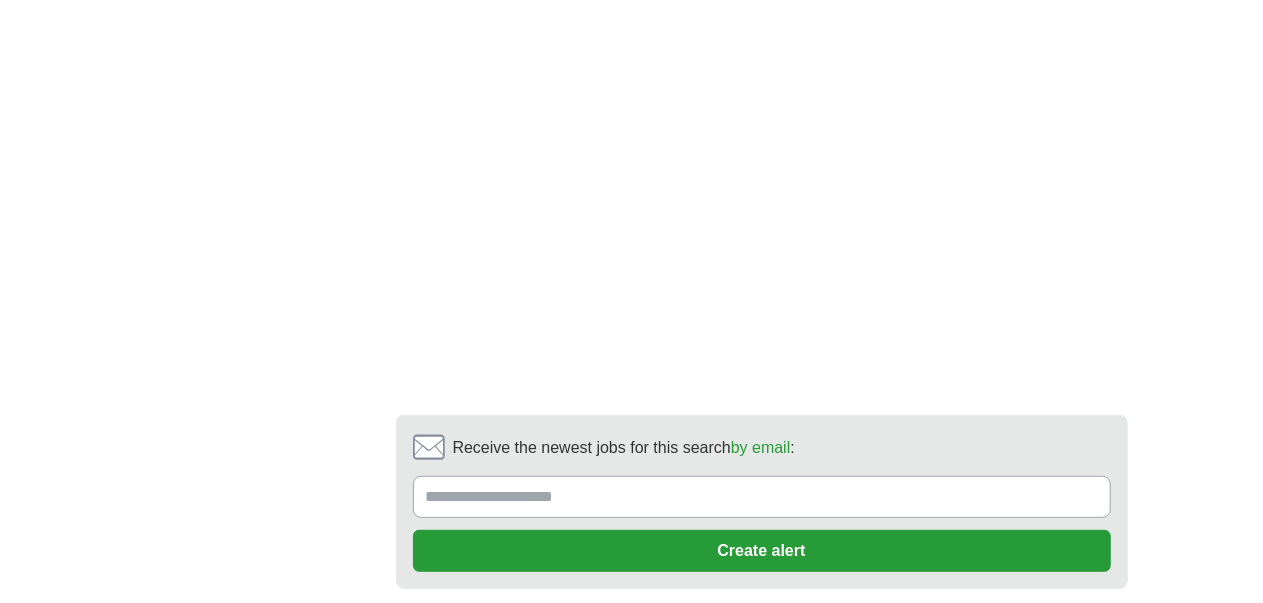click on "3" at bounding box center (707, 655) 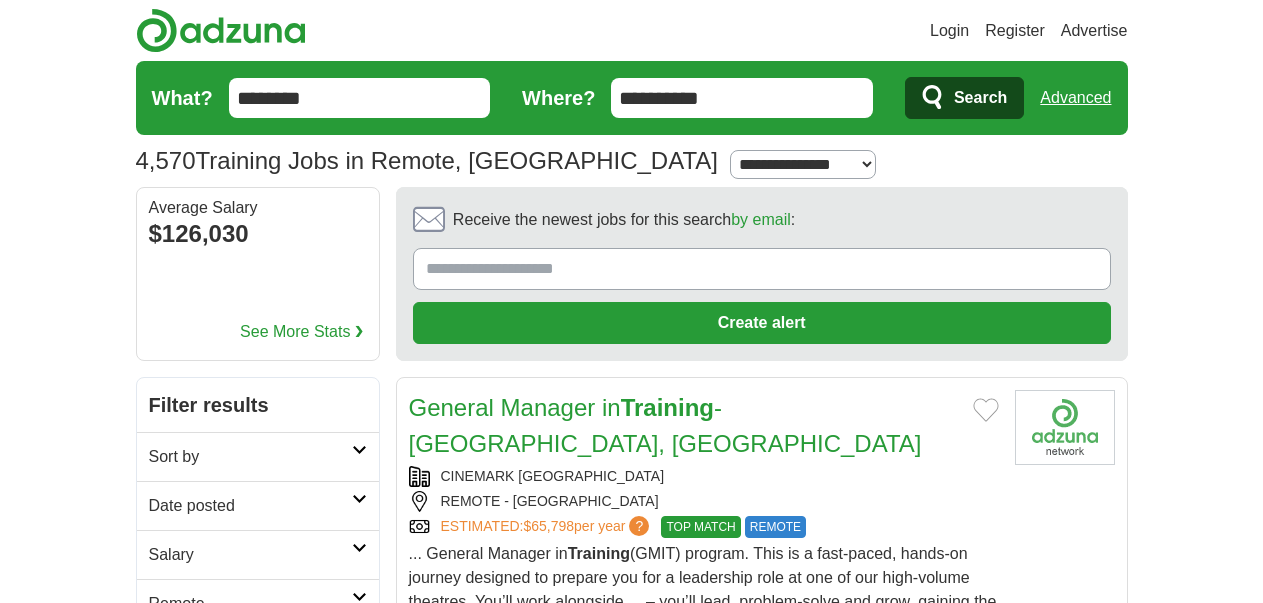 scroll, scrollTop: 0, scrollLeft: 0, axis: both 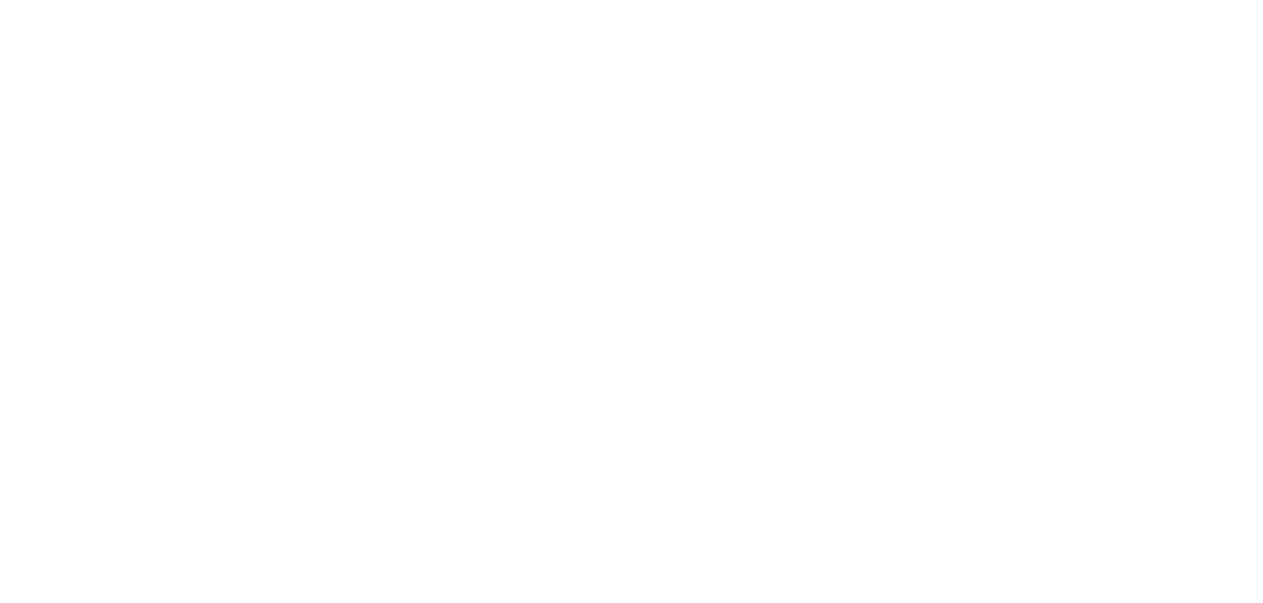 click on "4" at bounding box center (754, 921) 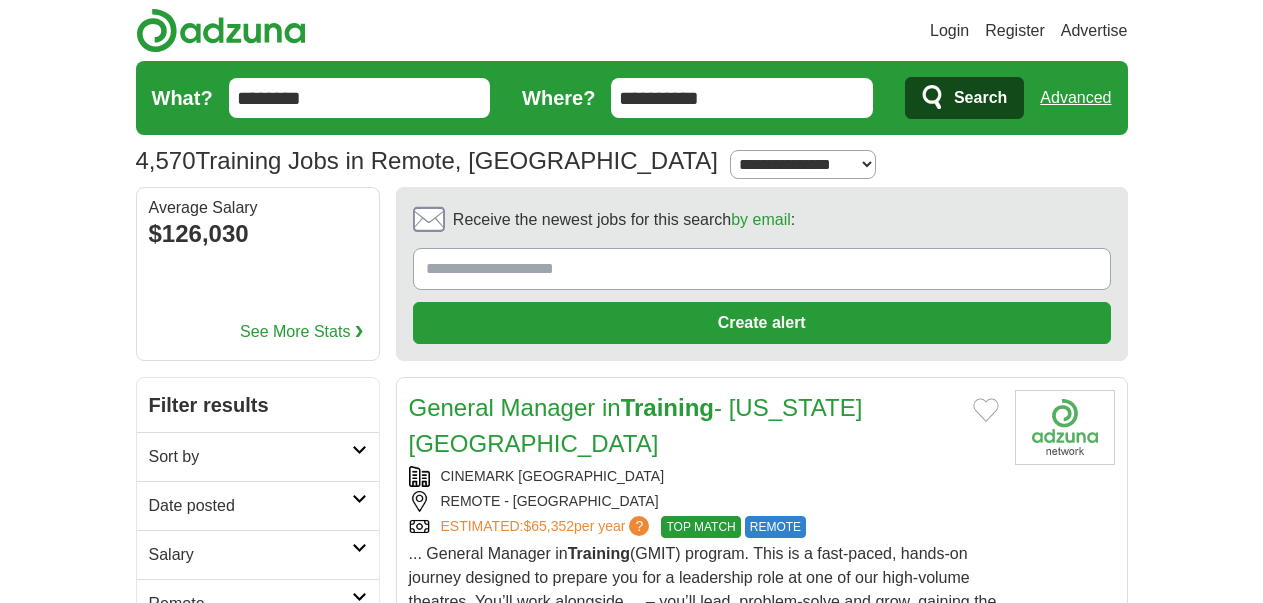 scroll, scrollTop: 0, scrollLeft: 0, axis: both 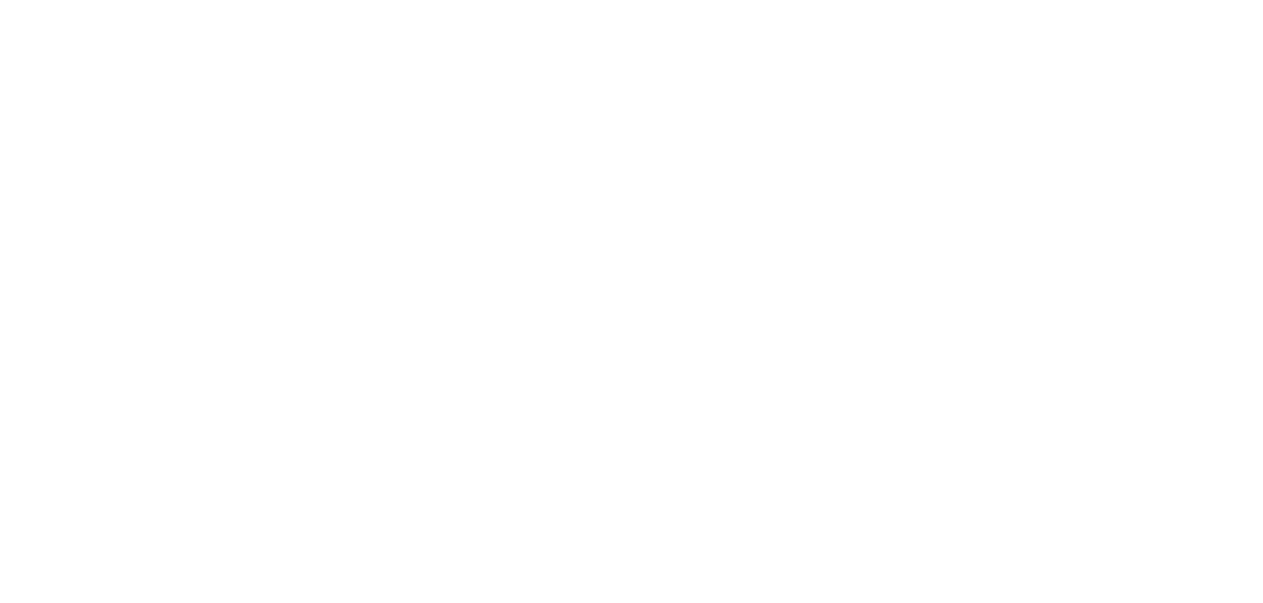 click on "5" at bounding box center (801, 1412) 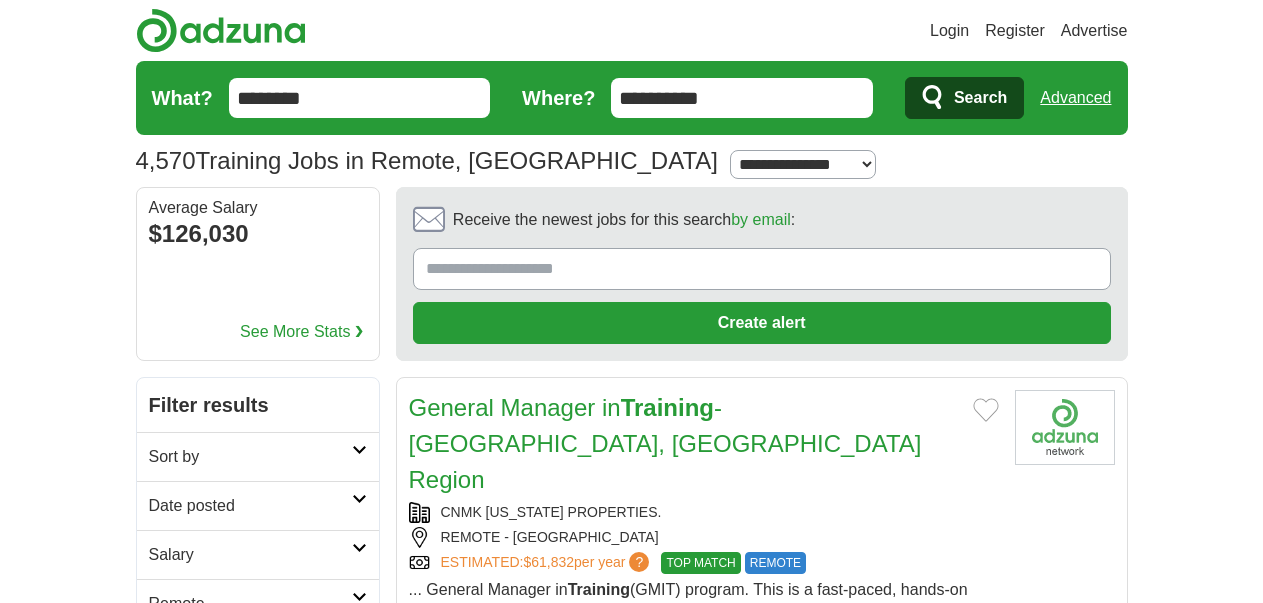 scroll, scrollTop: 0, scrollLeft: 0, axis: both 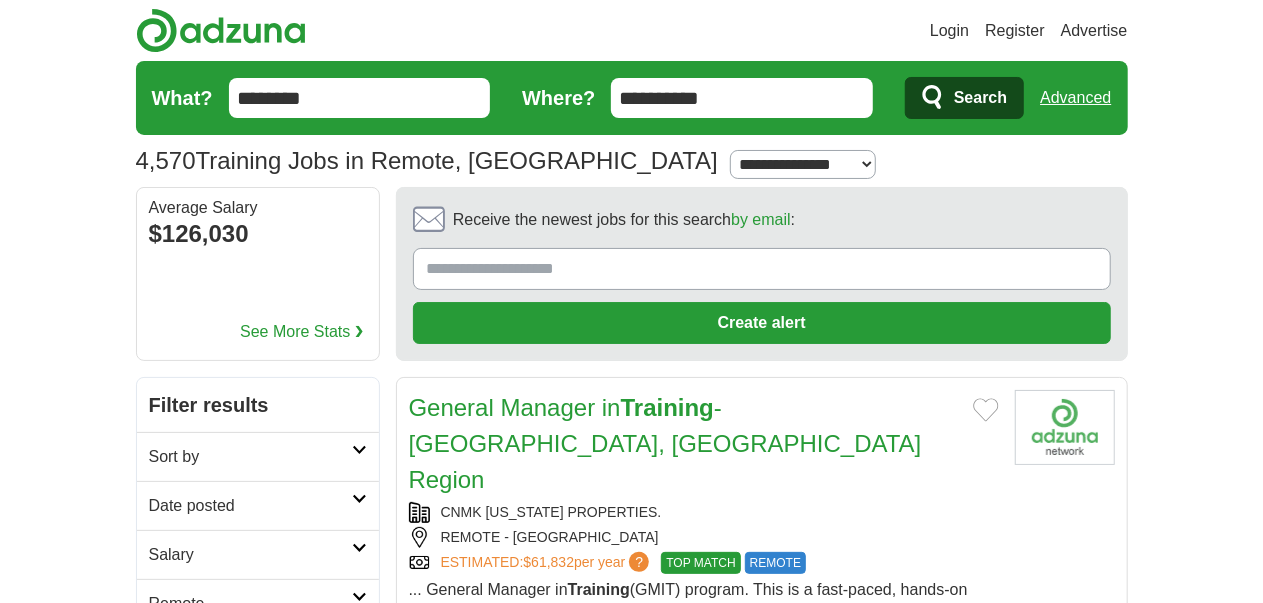 click on "********" at bounding box center [360, 98] 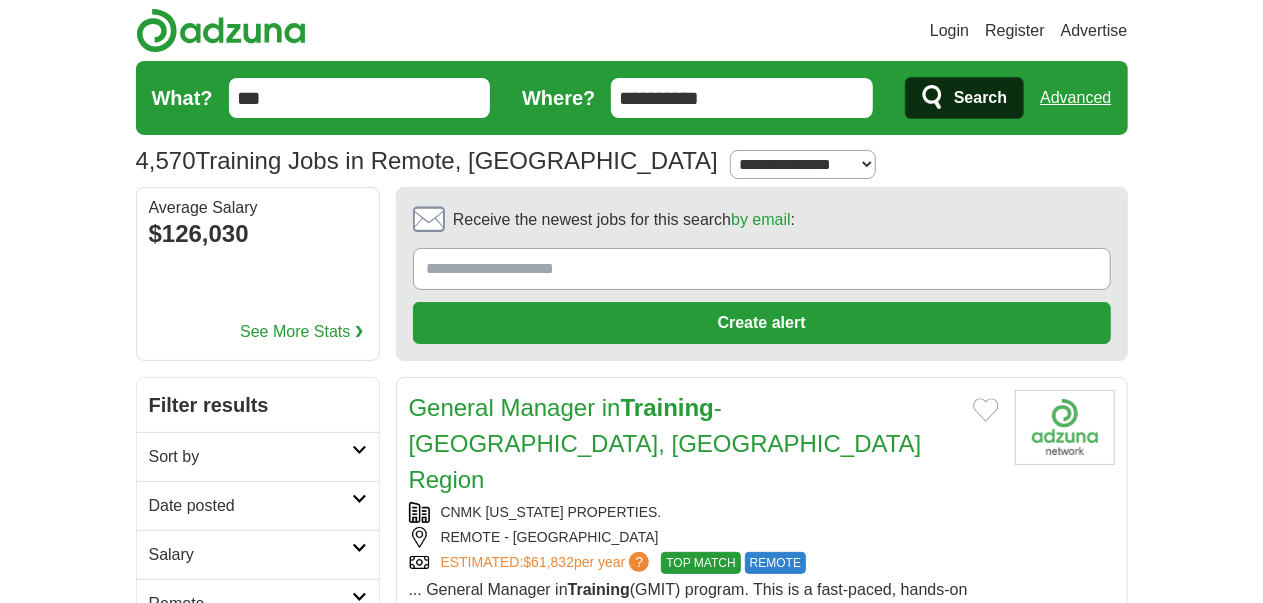 type on "***" 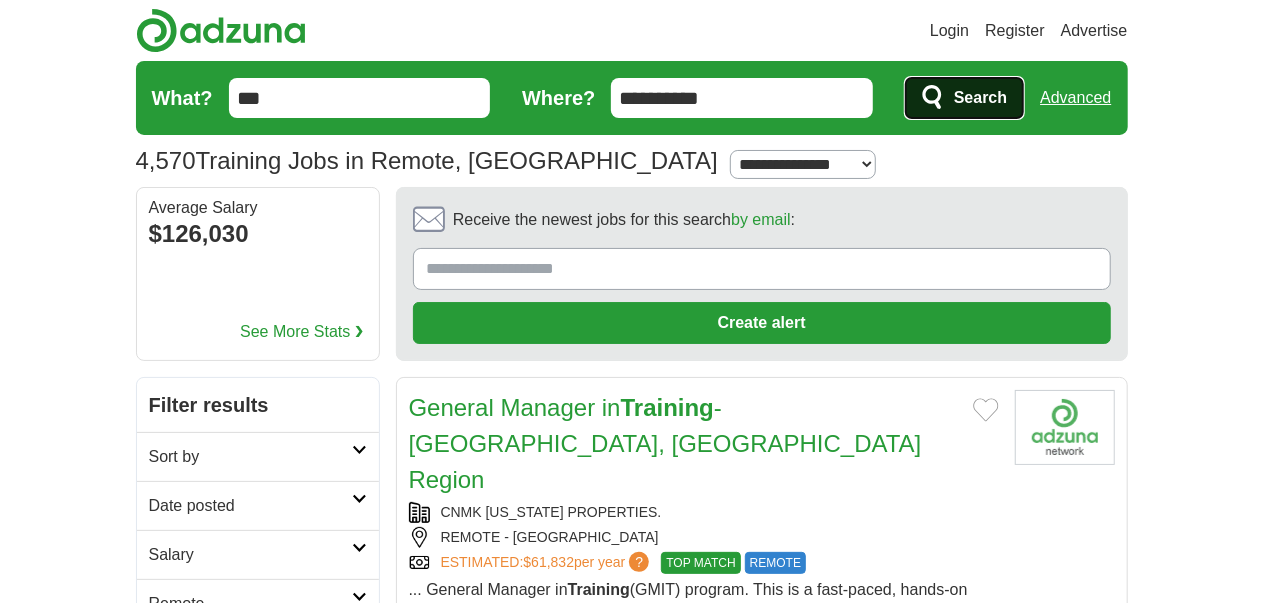 click 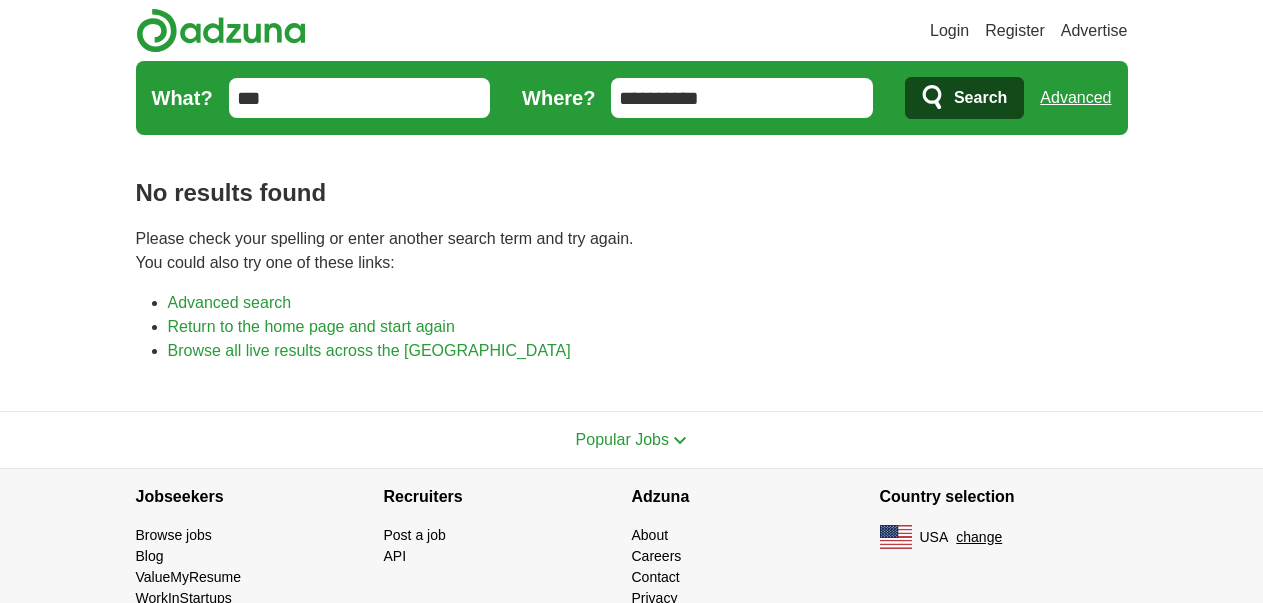 scroll, scrollTop: 0, scrollLeft: 0, axis: both 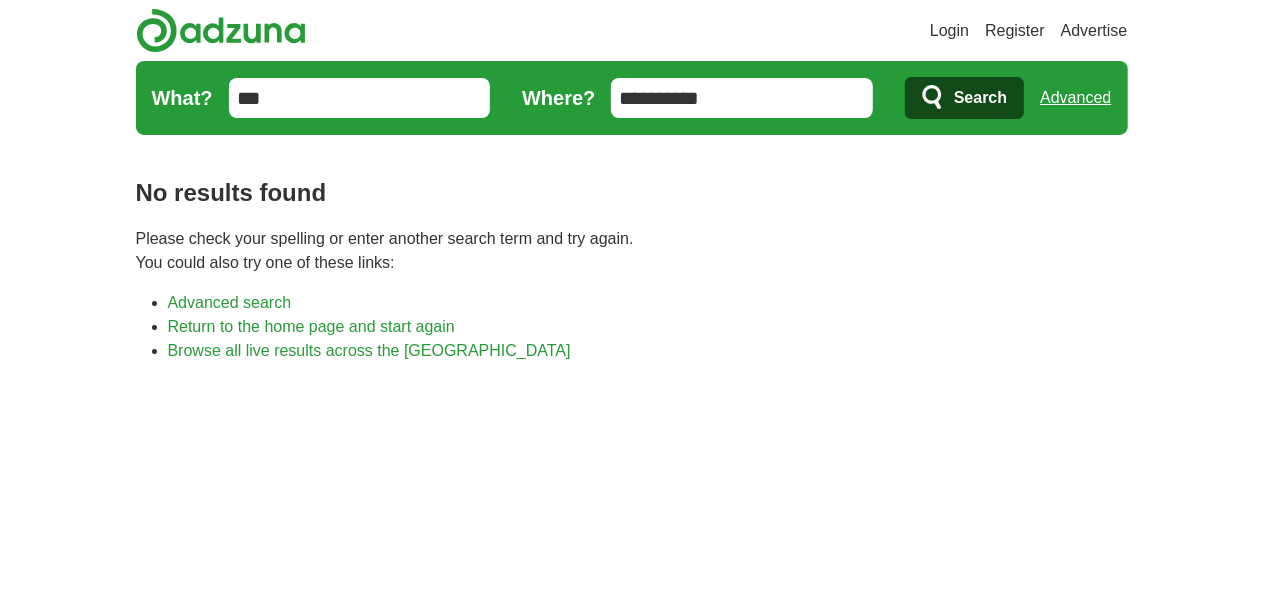 click on "**********" at bounding box center [632, 98] 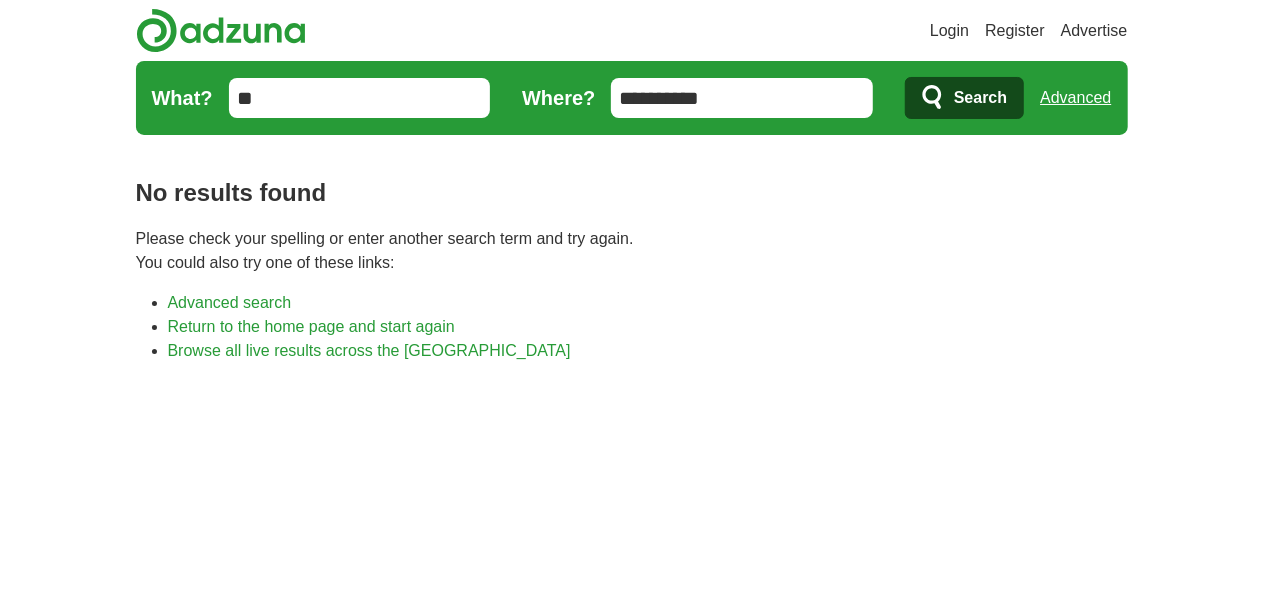 type on "*" 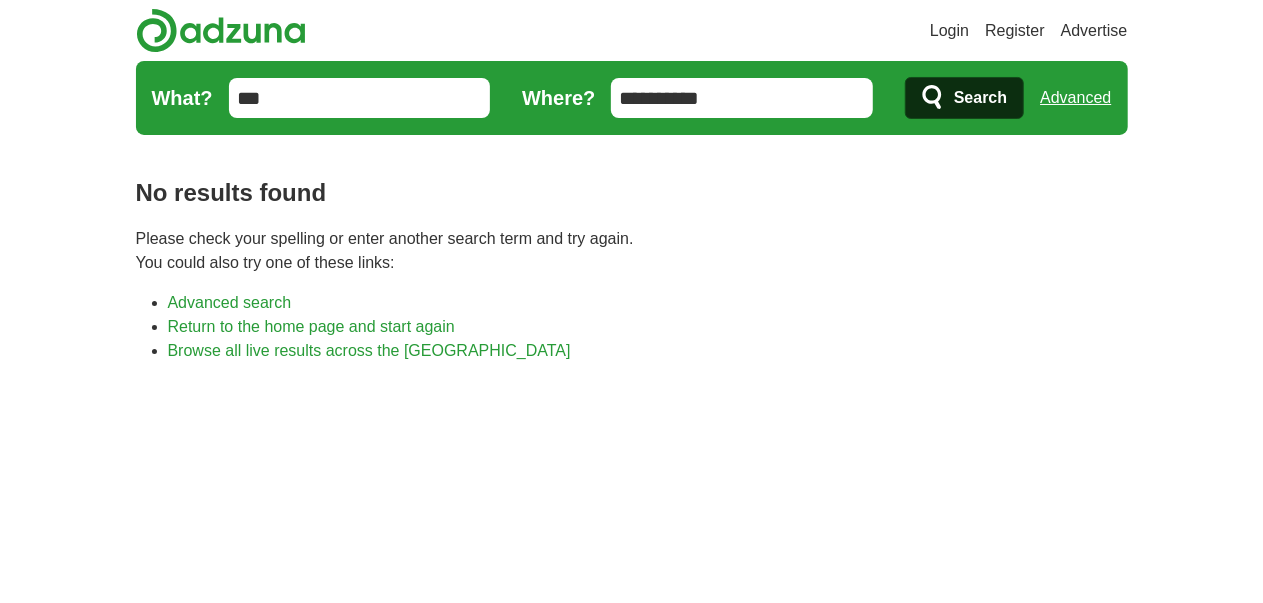 type on "***" 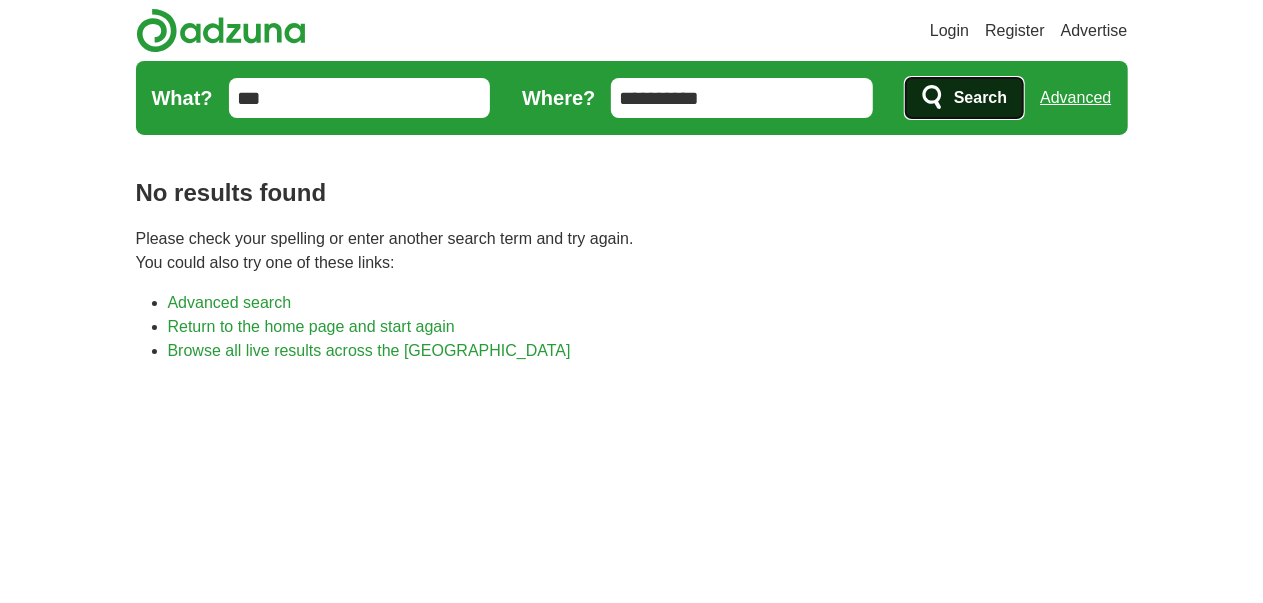 click 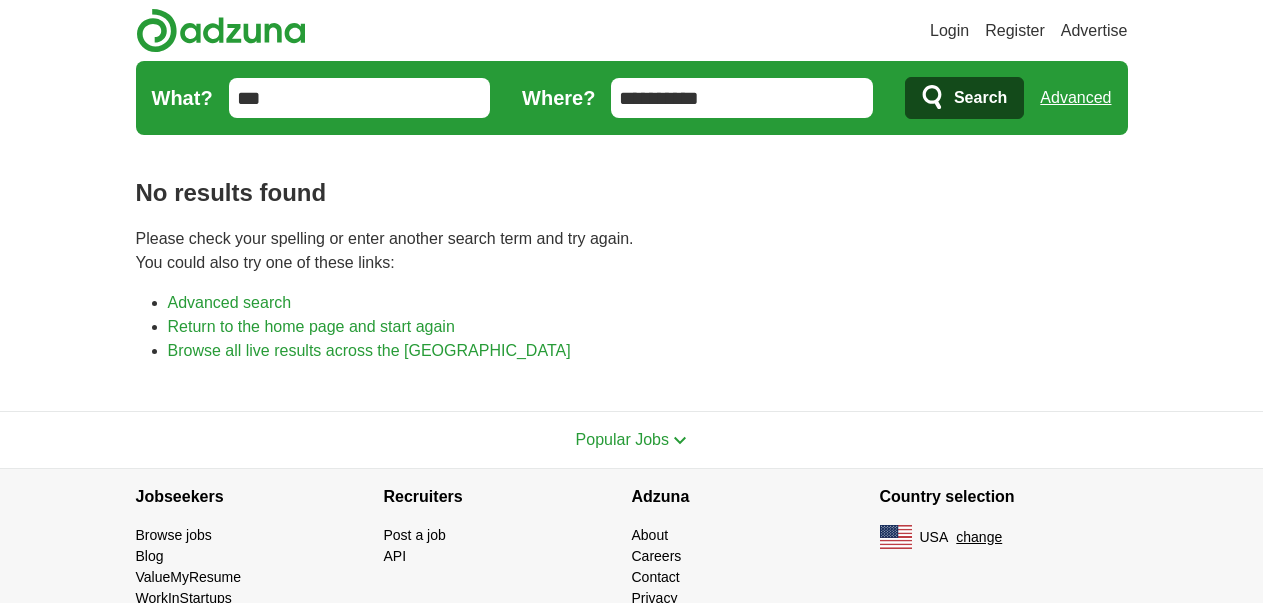 scroll, scrollTop: 0, scrollLeft: 0, axis: both 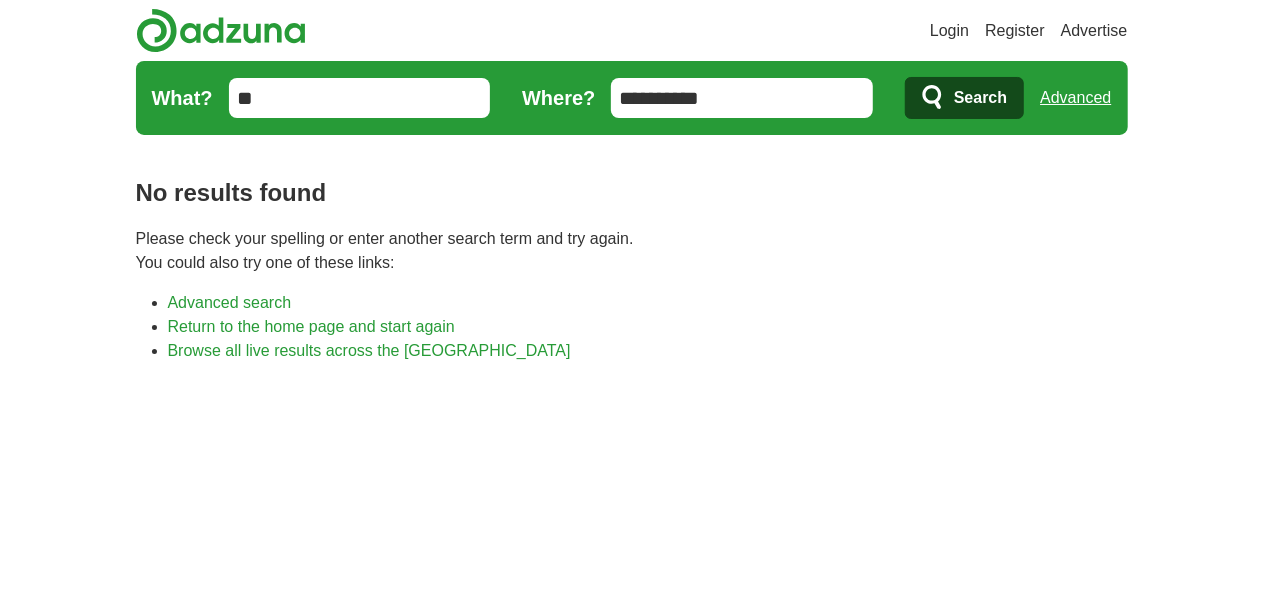 type on "*" 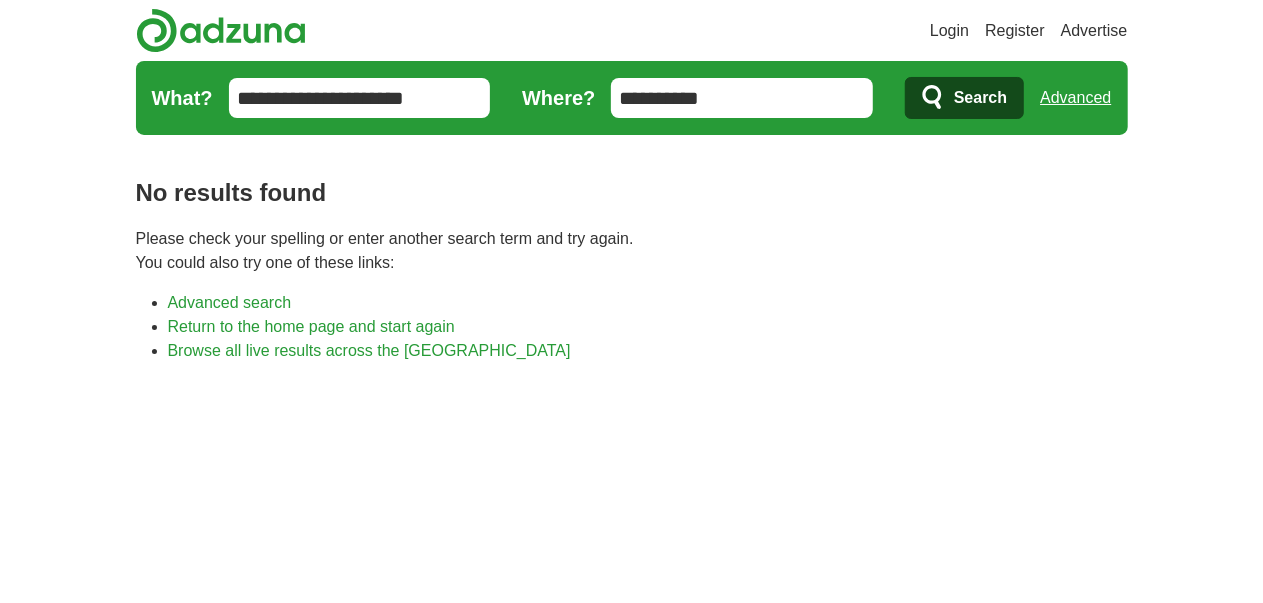 type on "**********" 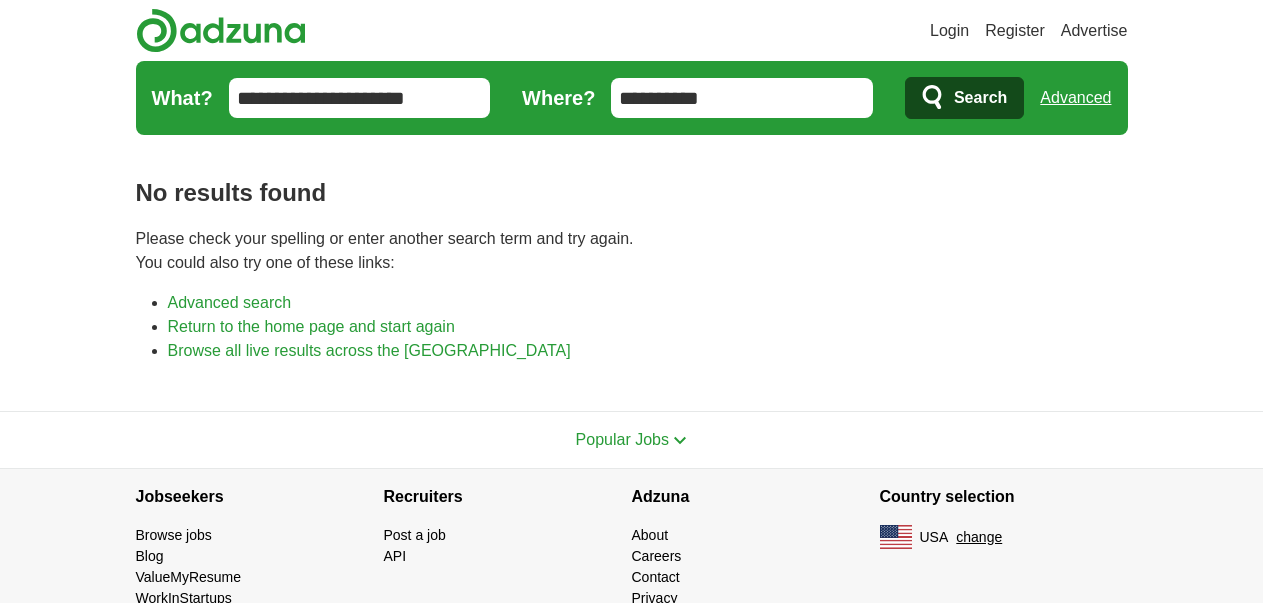 scroll, scrollTop: 0, scrollLeft: 0, axis: both 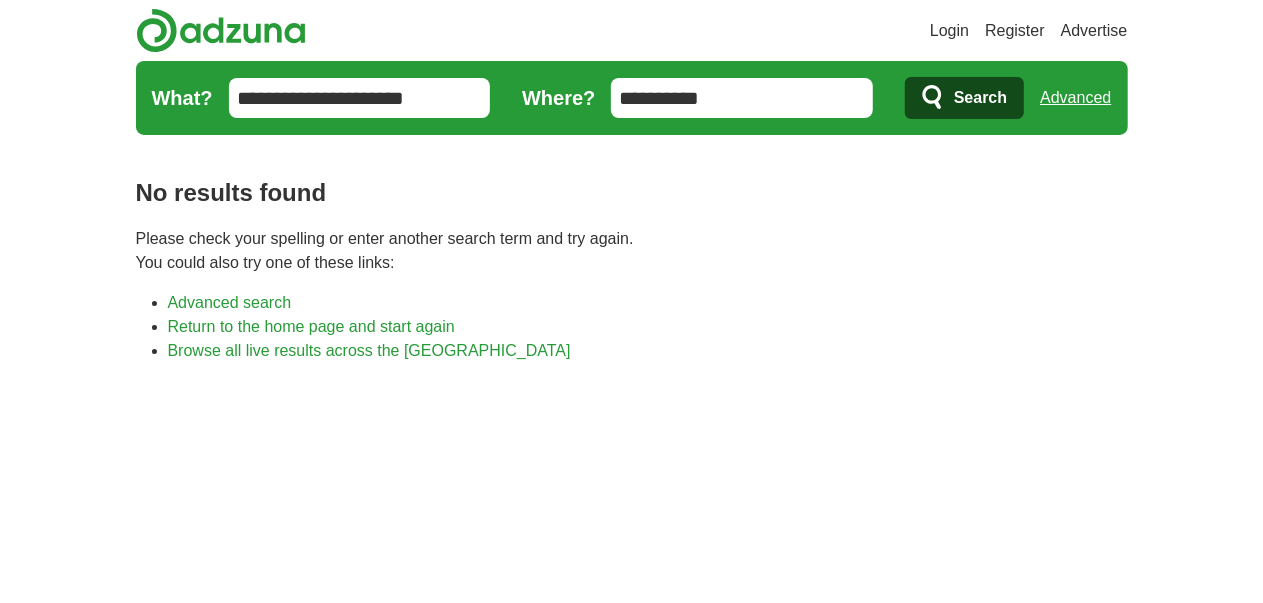 click on "**********" at bounding box center (360, 98) 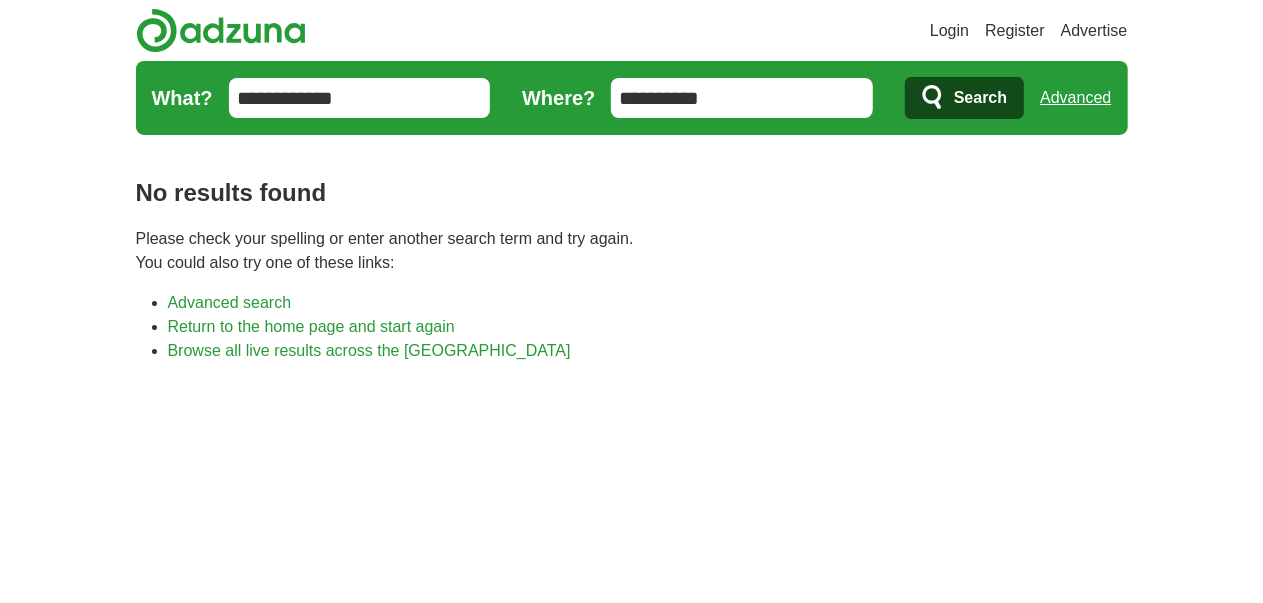click on "**********" at bounding box center (360, 98) 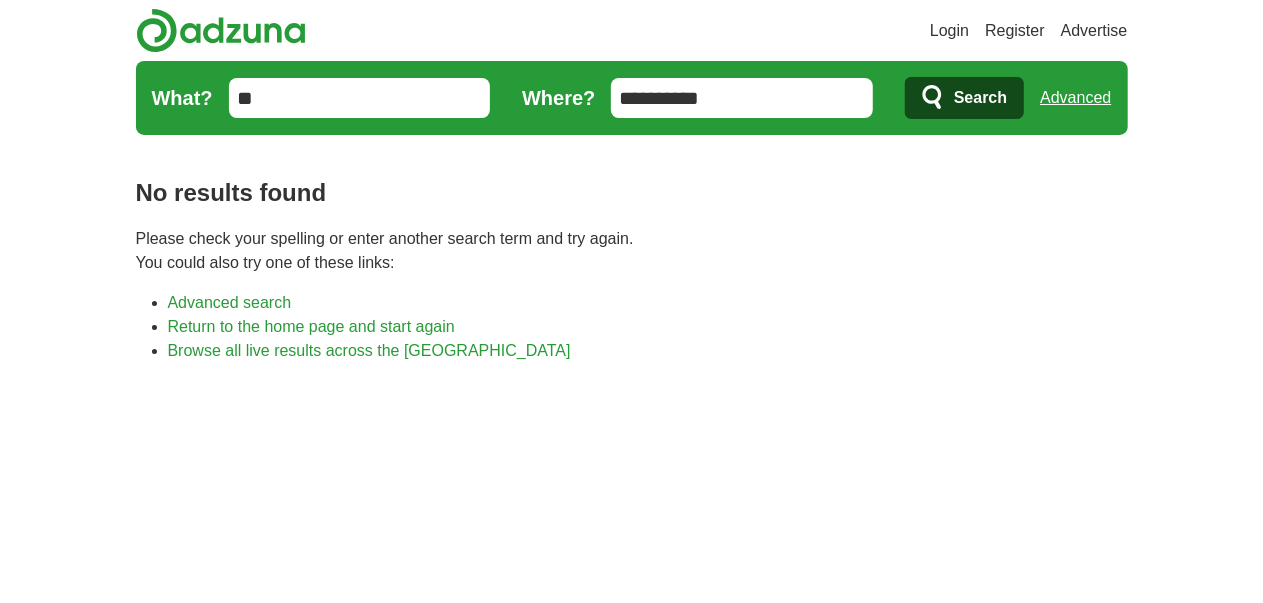 type on "*" 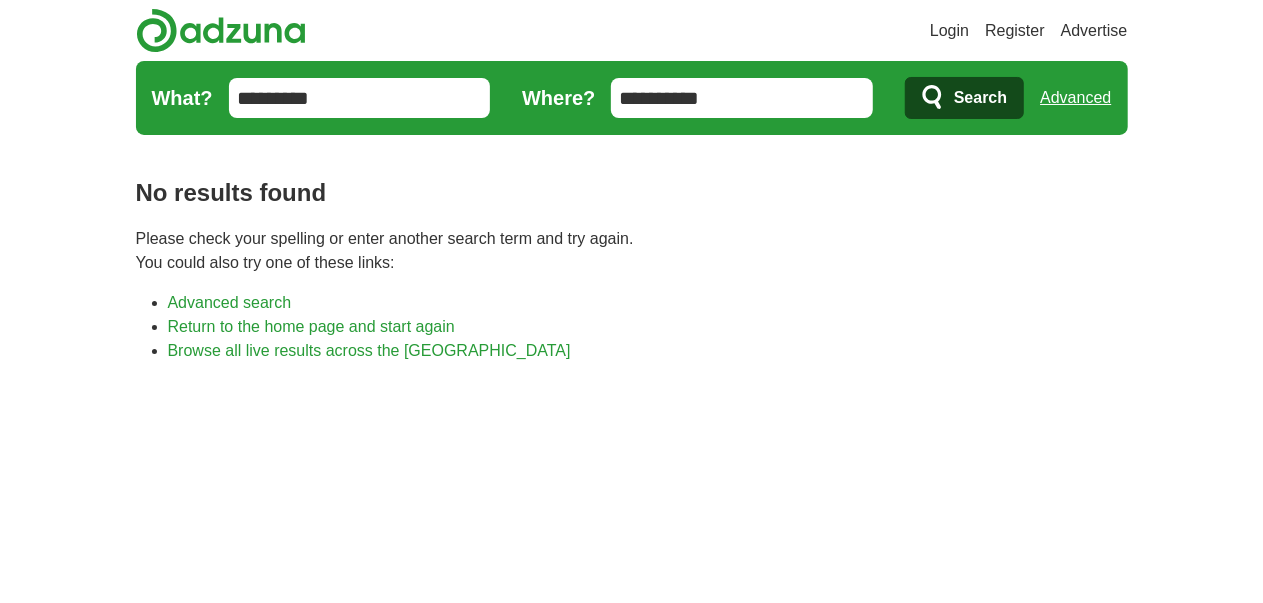 type on "*********" 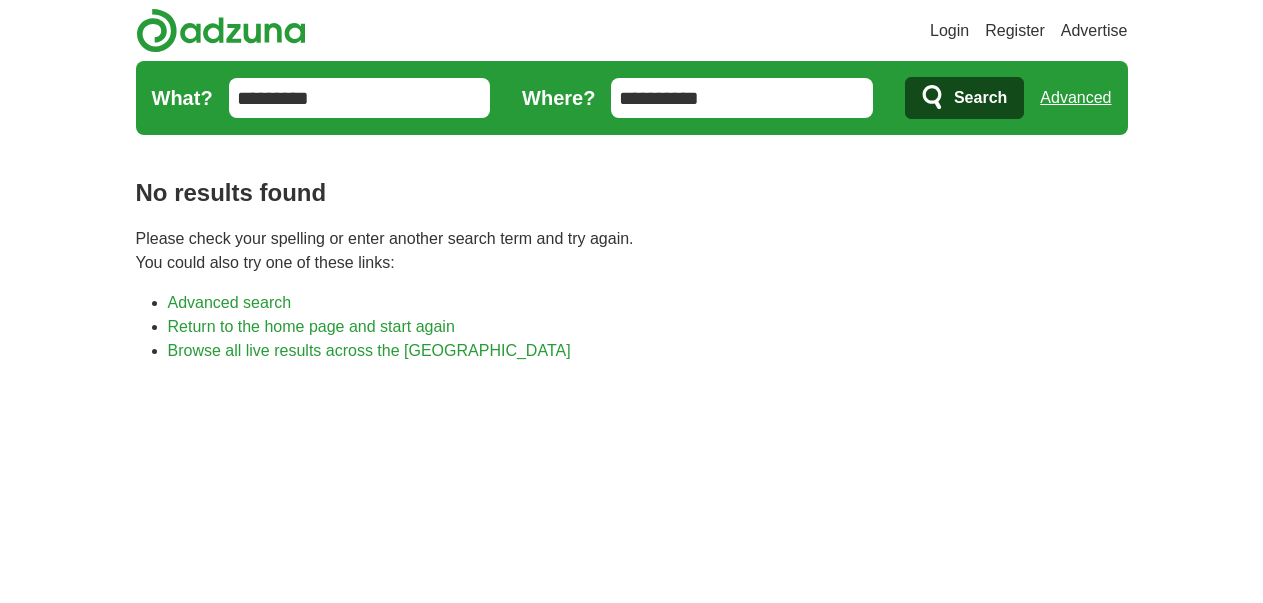 scroll, scrollTop: 0, scrollLeft: 0, axis: both 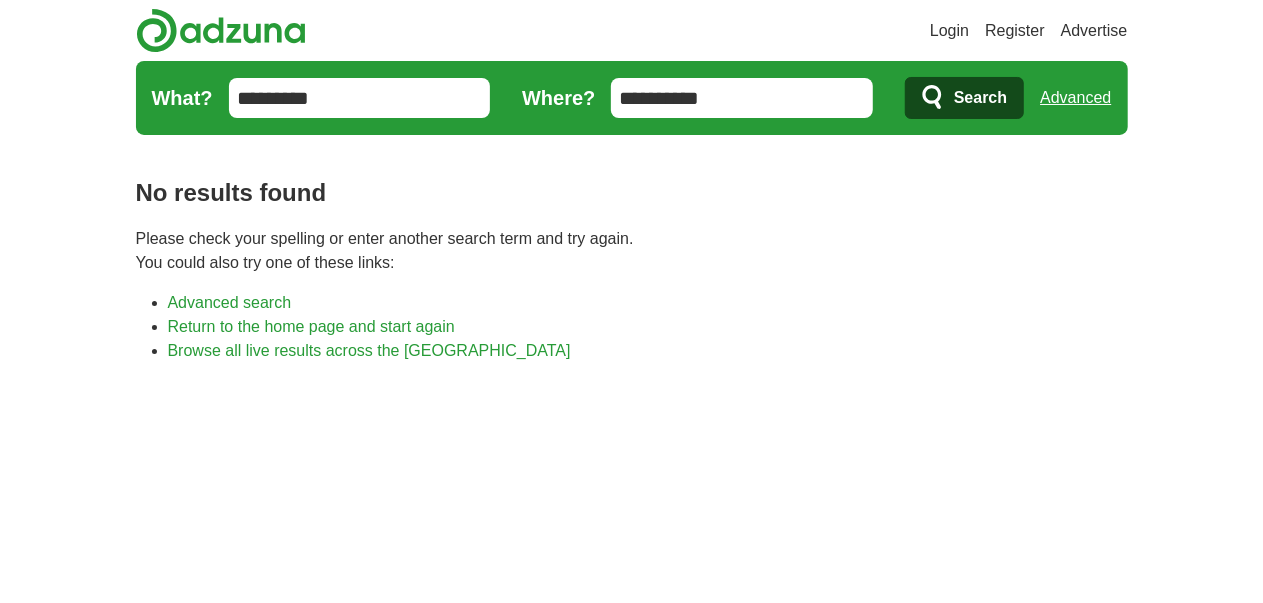 drag, startPoint x: 0, startPoint y: 0, endPoint x: 92, endPoint y: 97, distance: 133.68994 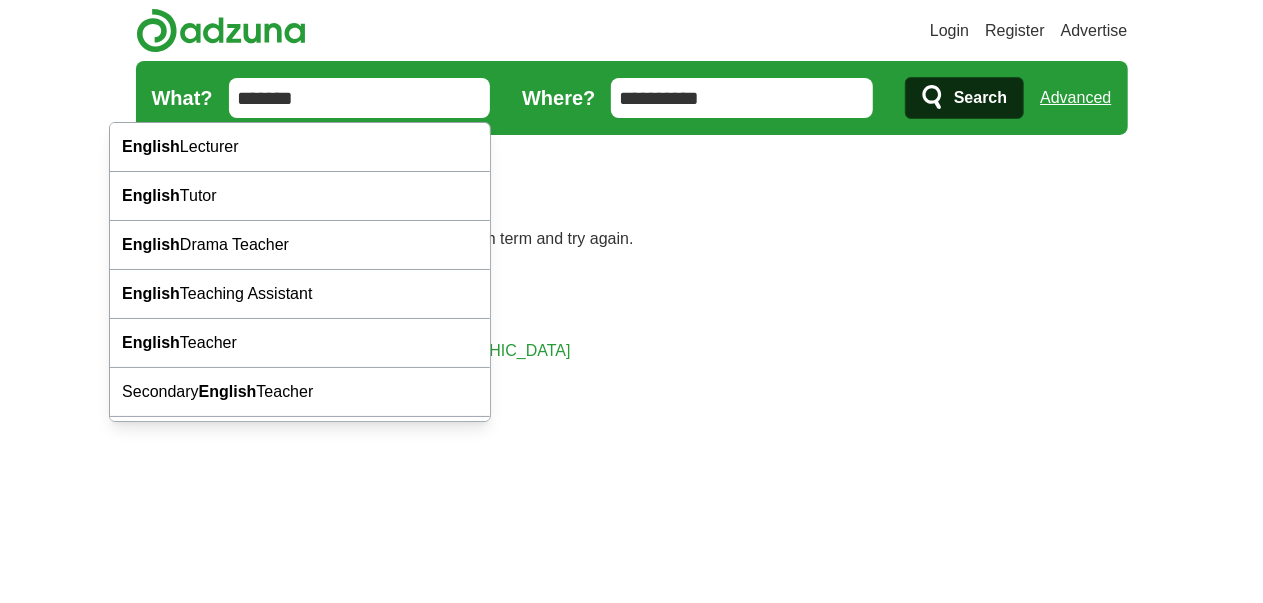 type on "*******" 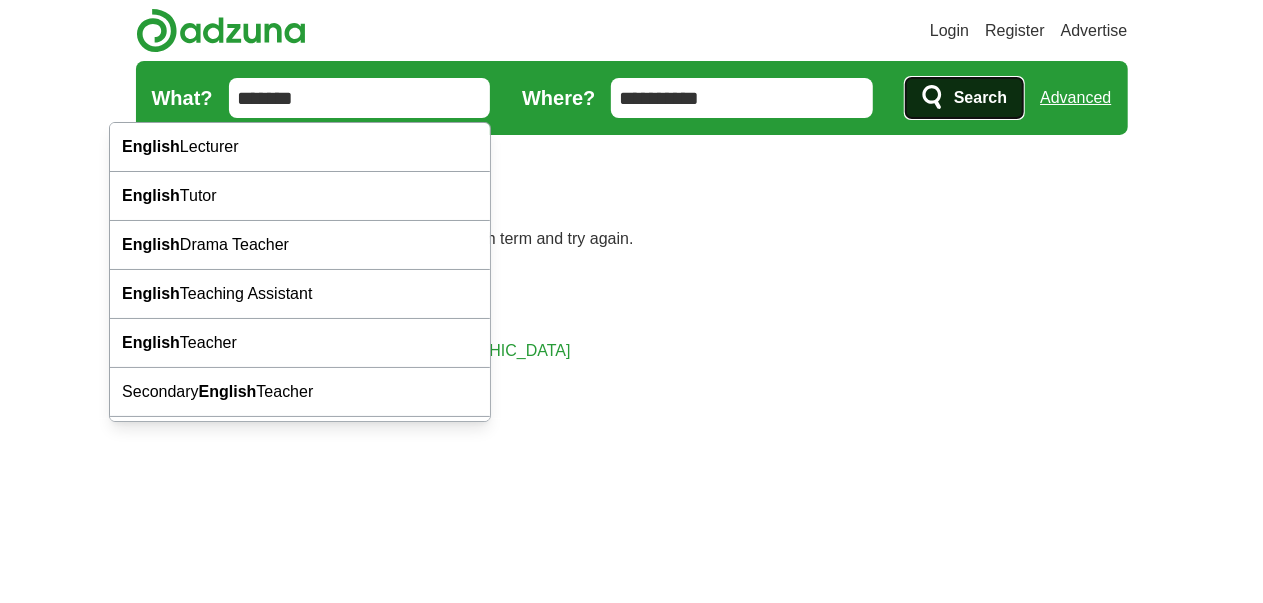 click 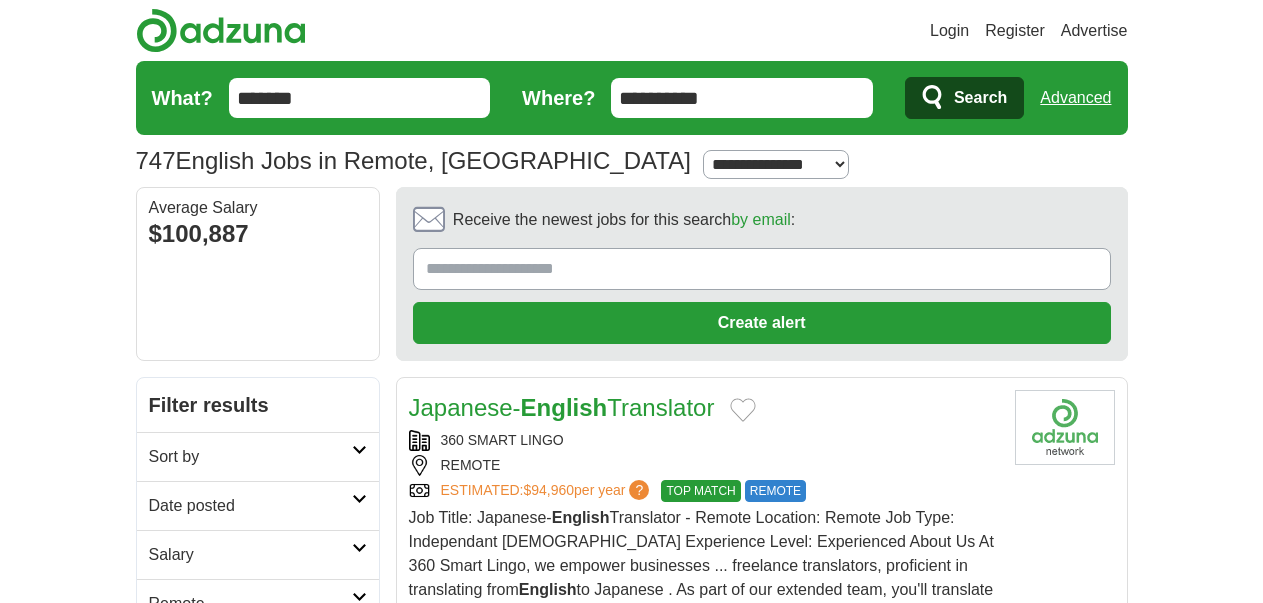 scroll, scrollTop: 0, scrollLeft: 0, axis: both 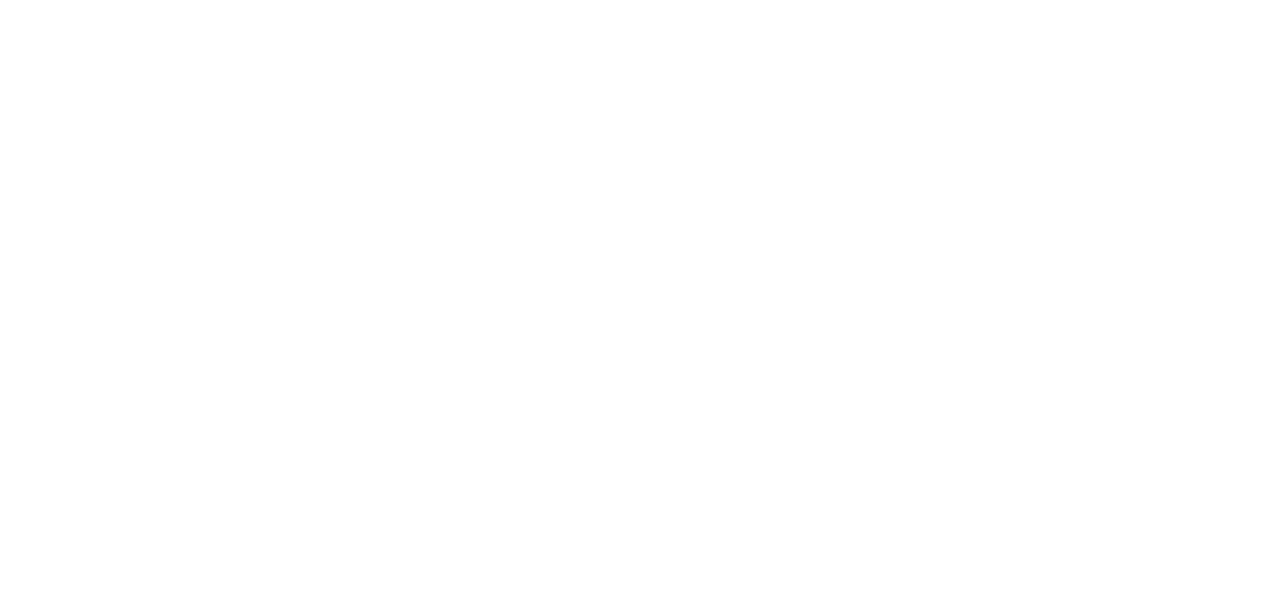 click on "2" at bounding box center [606, 1122] 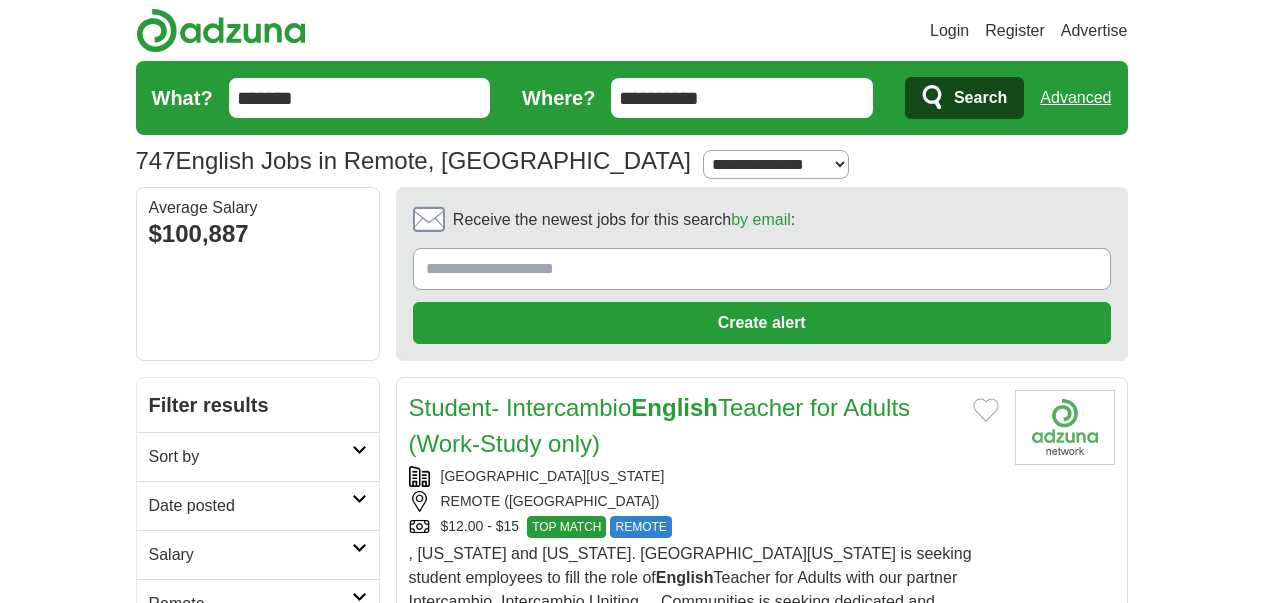 scroll, scrollTop: 0, scrollLeft: 0, axis: both 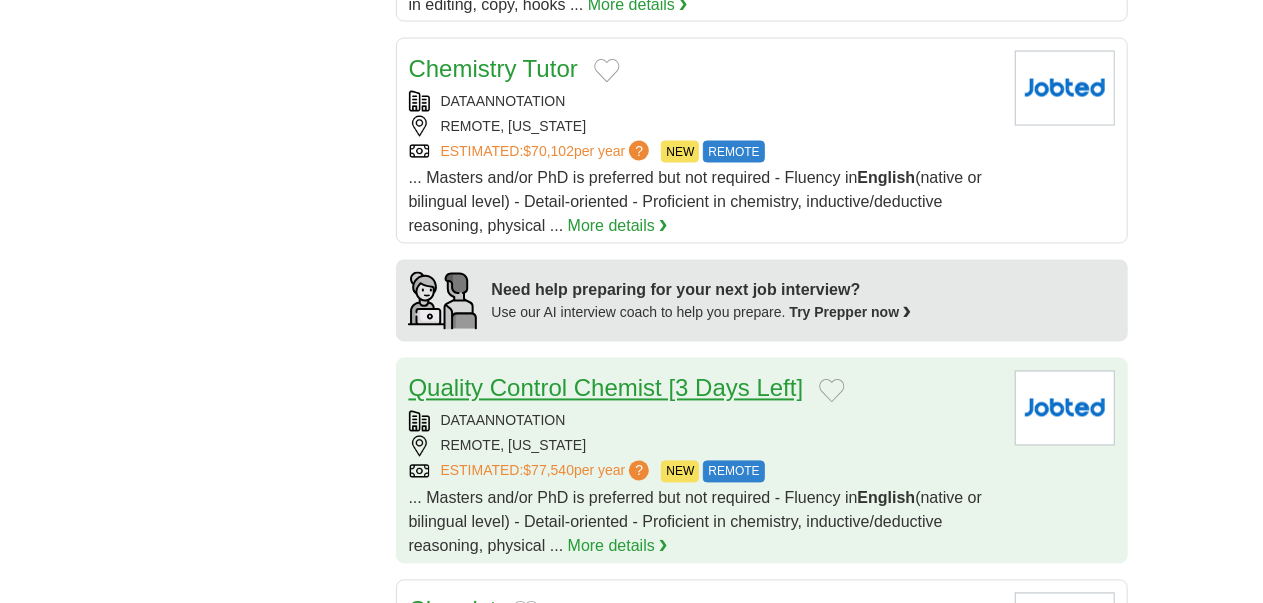 click on "Quality Control Chemist [3 Days Left]" at bounding box center (606, 388) 